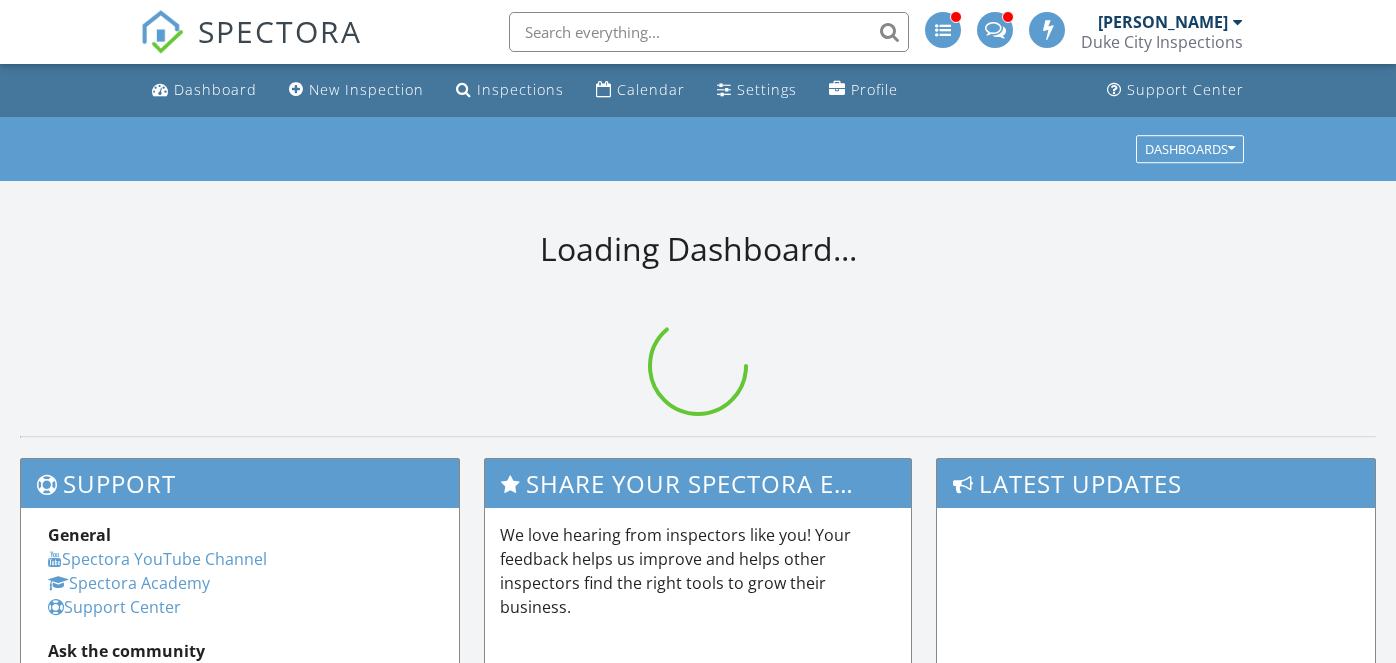 scroll, scrollTop: 117, scrollLeft: 0, axis: vertical 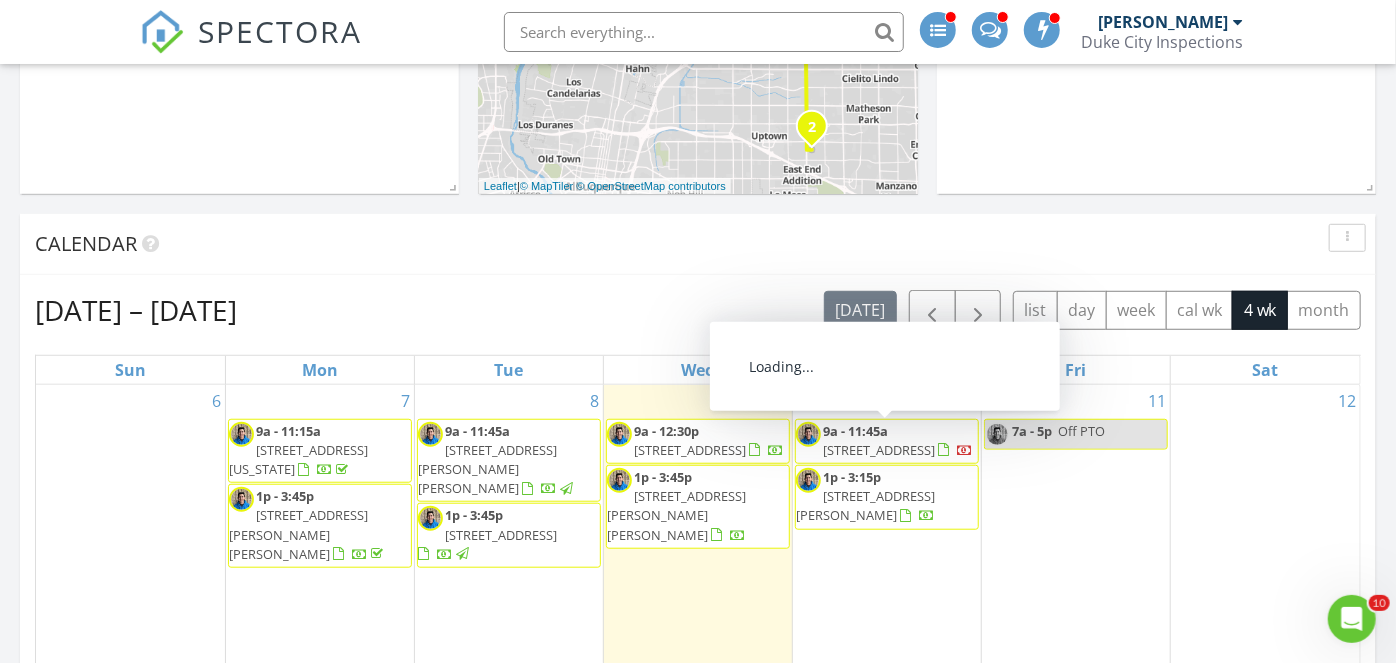 click on "8617 Casa Verde Ave NW , Albuquerque 87120" at bounding box center [879, 450] 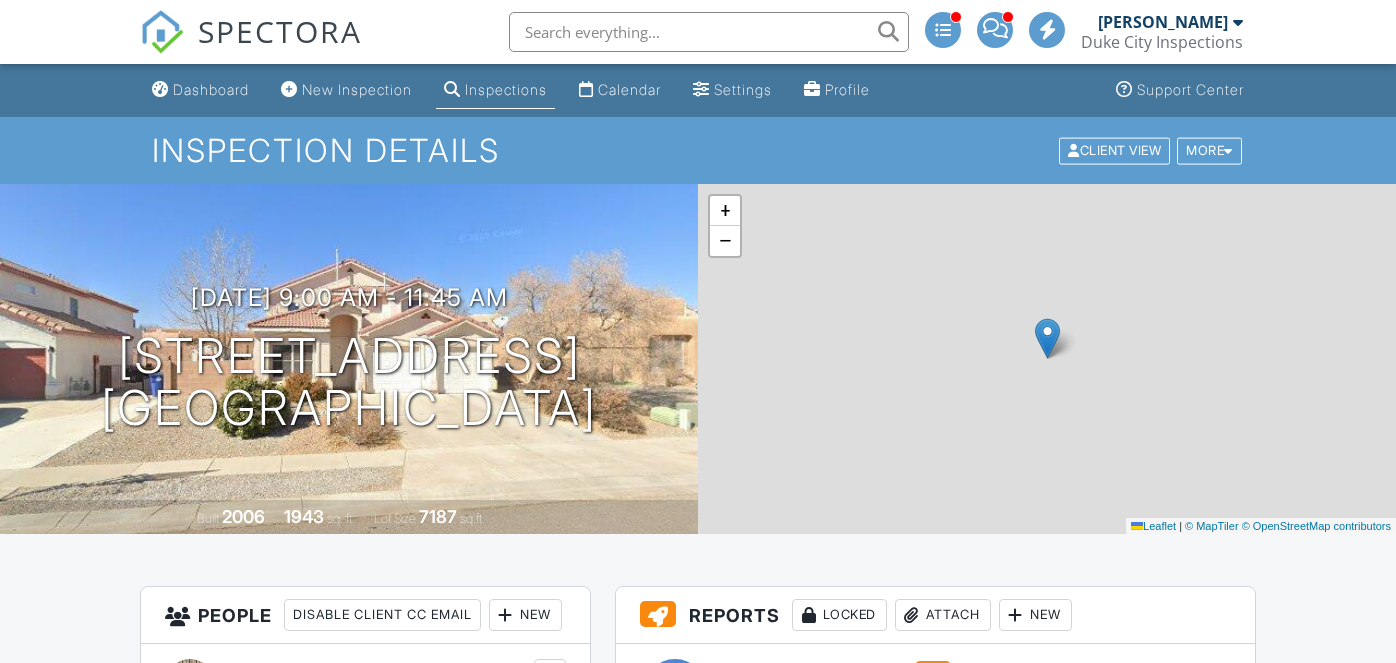 scroll, scrollTop: 0, scrollLeft: 0, axis: both 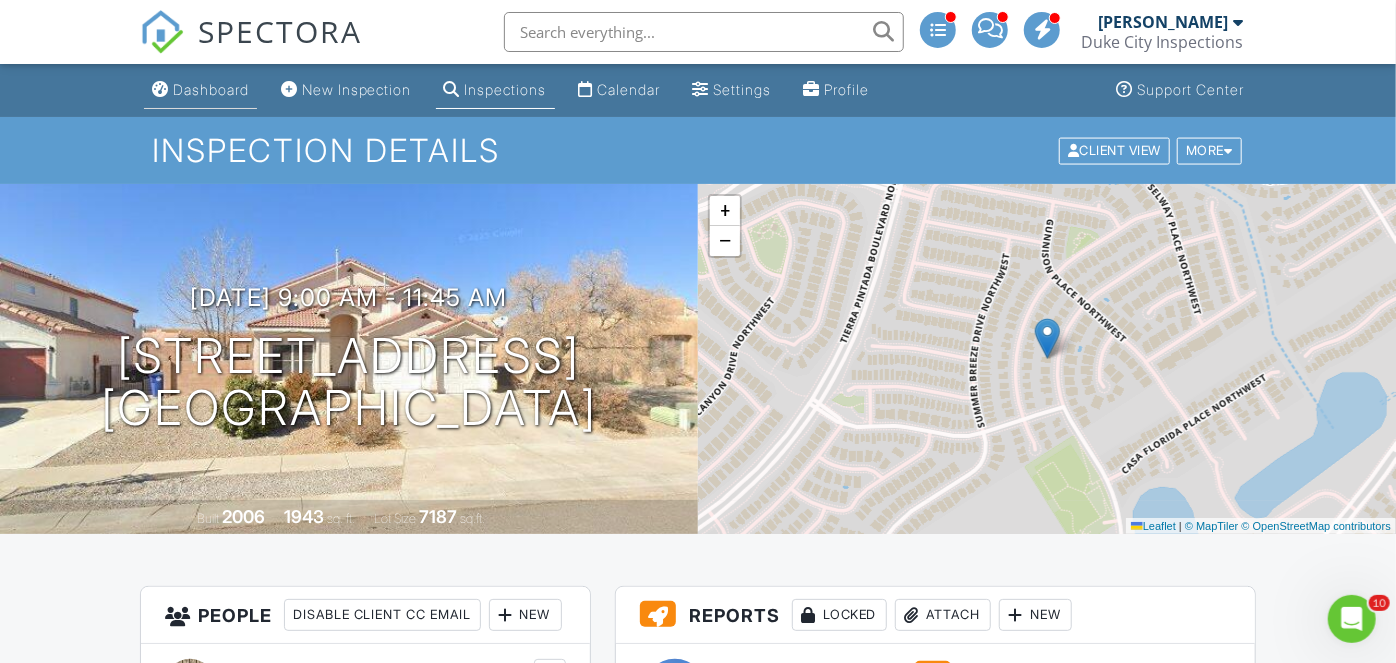 click on "Dashboard" at bounding box center (211, 89) 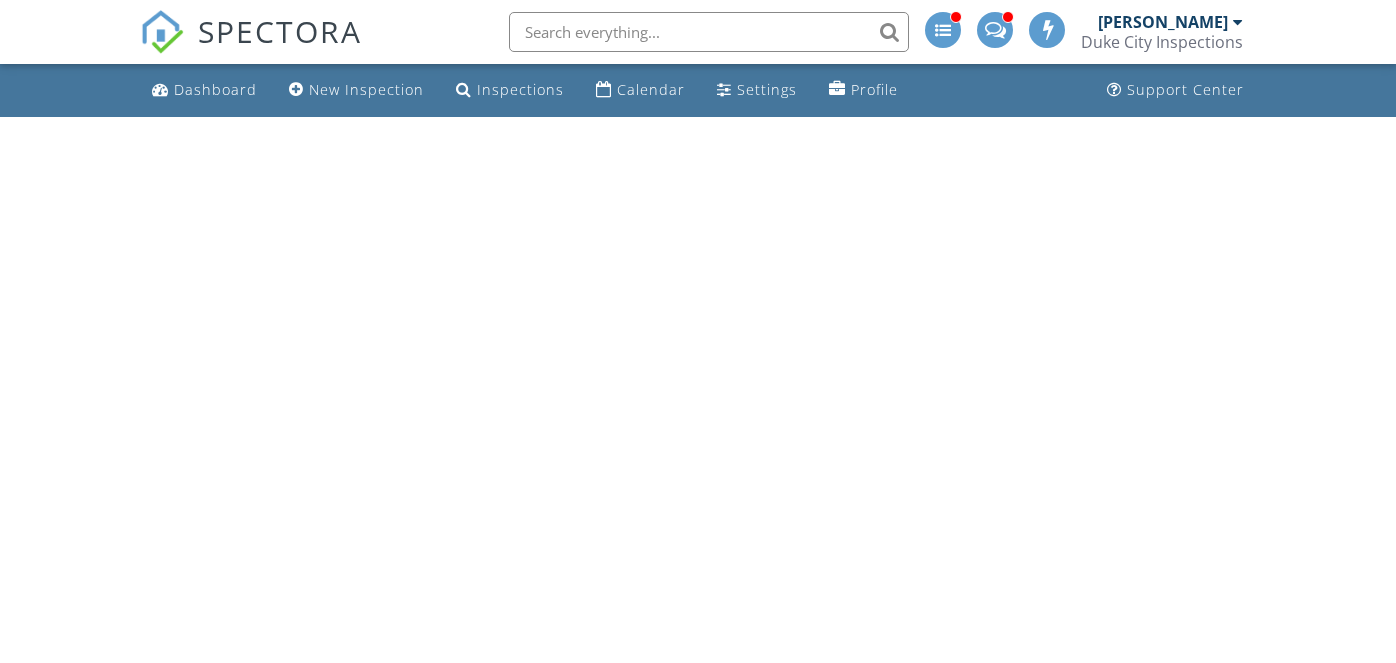 scroll, scrollTop: 0, scrollLeft: 0, axis: both 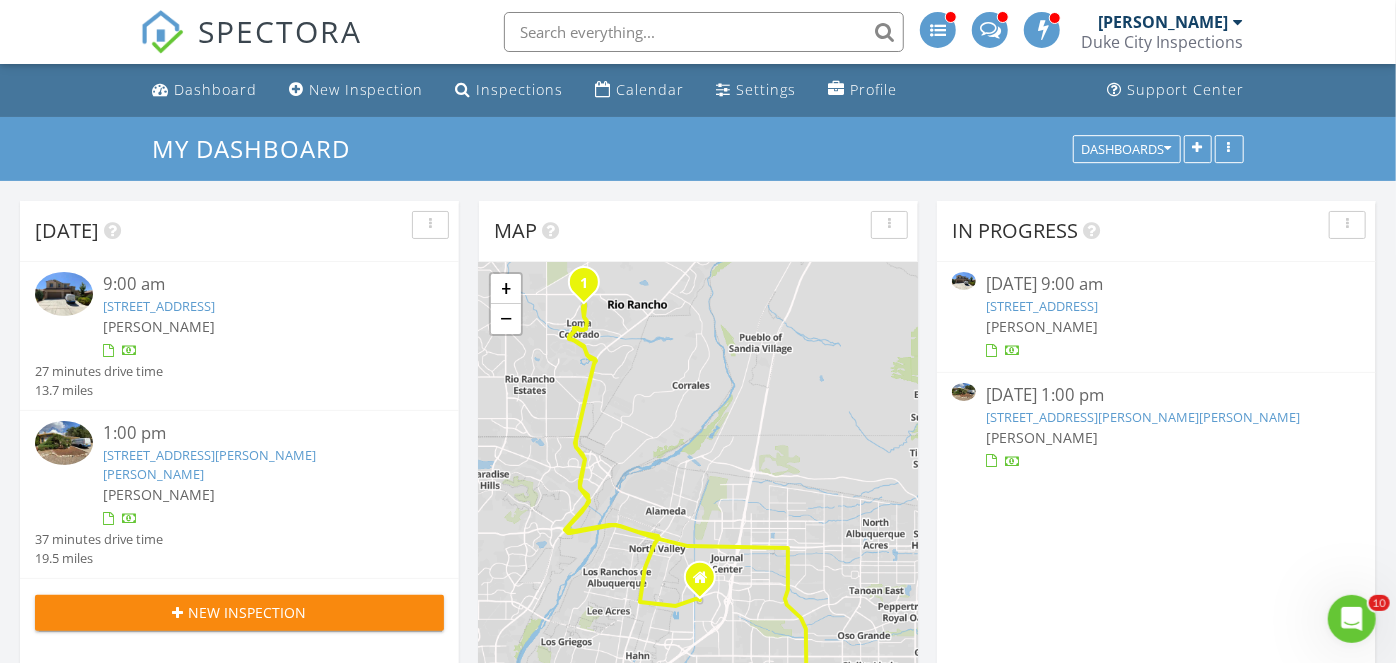 click on "836 Mesa Roja Trail NE, Rio Rancho, NM 87124" at bounding box center [159, 306] 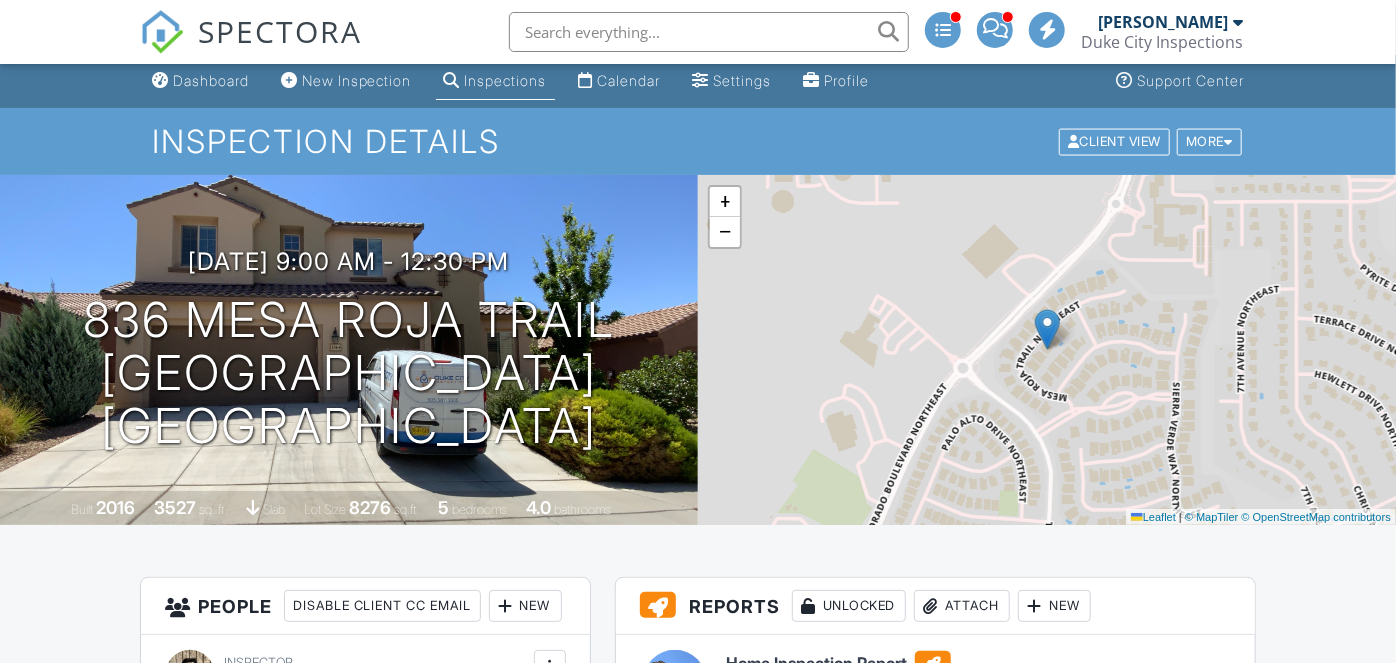 scroll, scrollTop: 129, scrollLeft: 0, axis: vertical 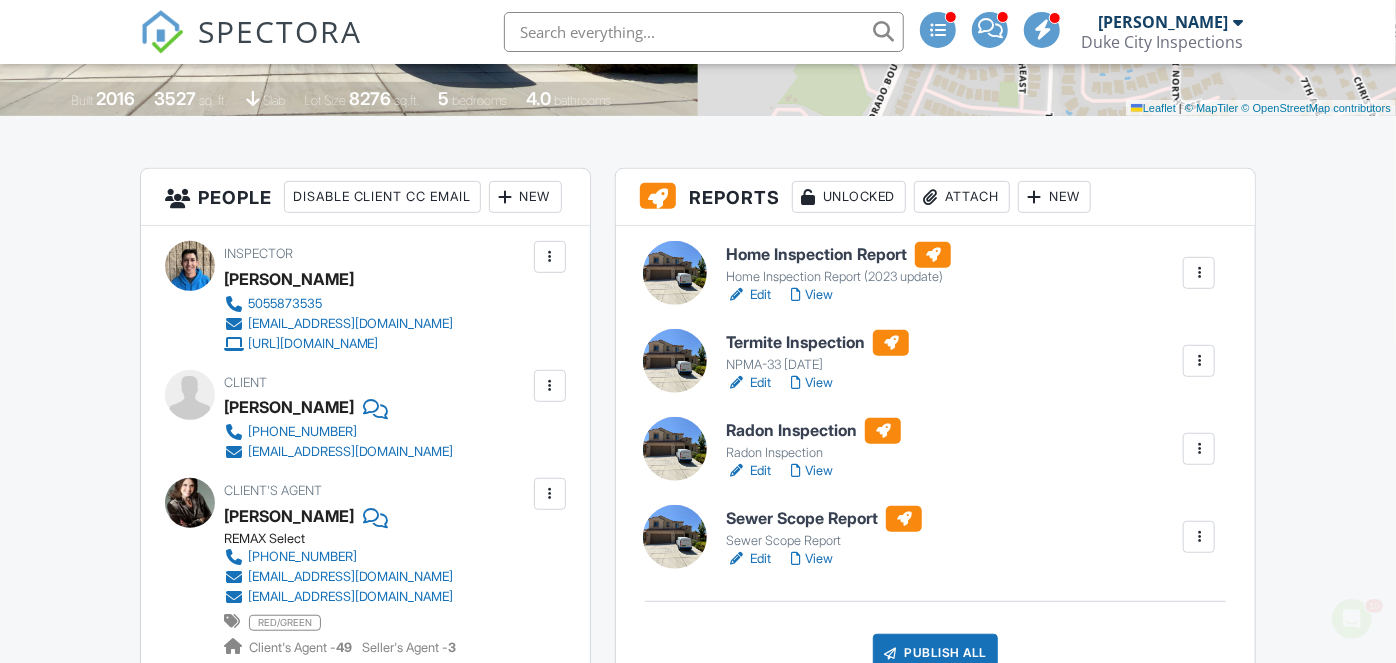 click on "Termite Inspection" at bounding box center (817, 343) 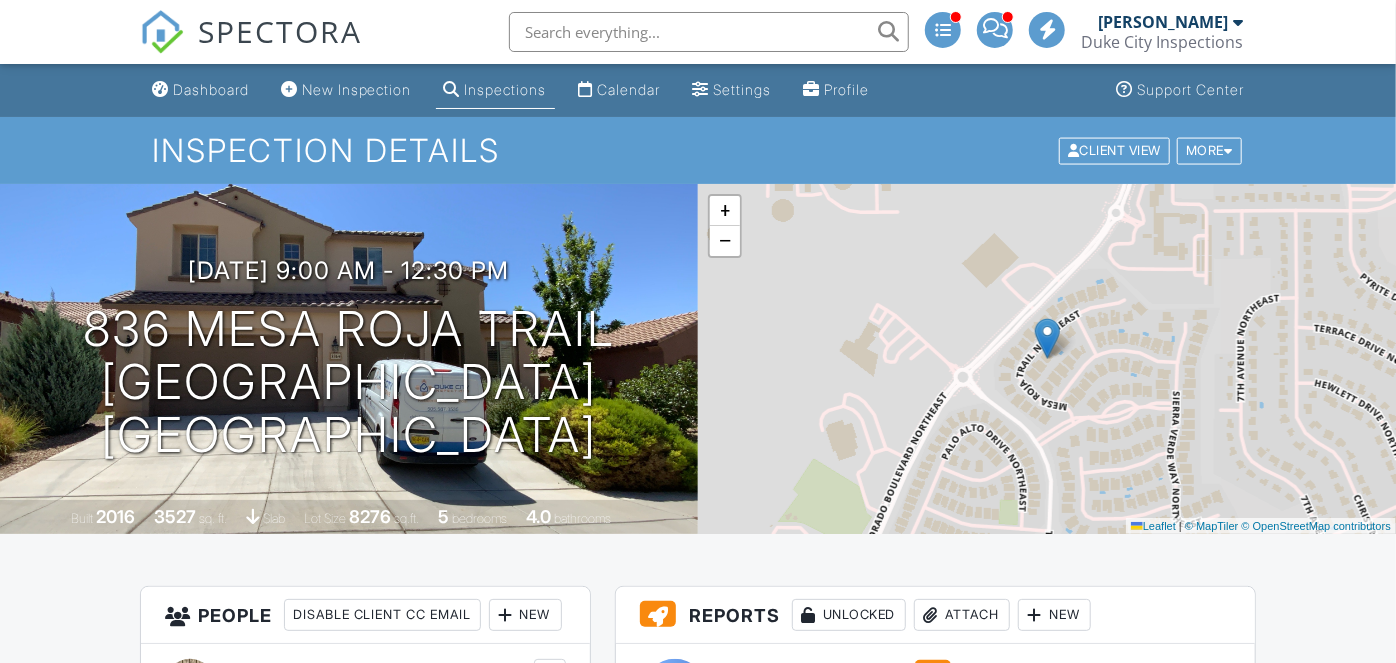 scroll, scrollTop: 384, scrollLeft: 0, axis: vertical 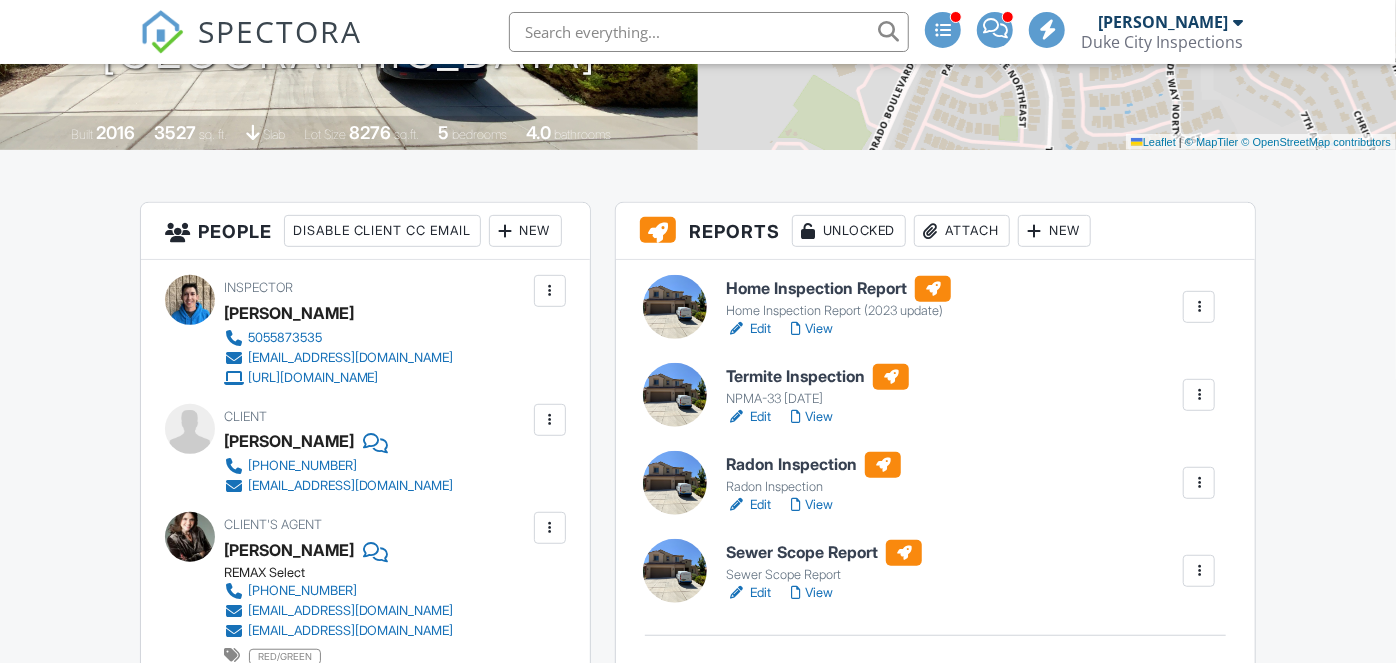 click at bounding box center (1199, 395) 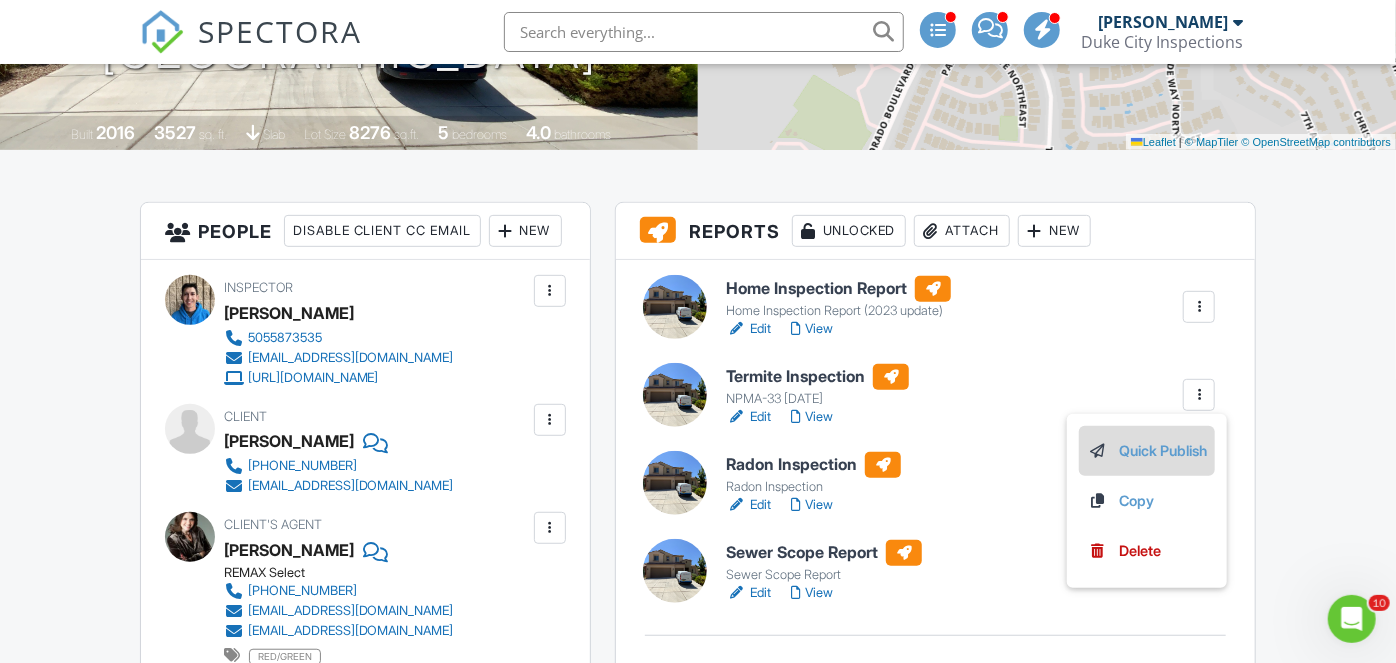 scroll, scrollTop: 0, scrollLeft: 0, axis: both 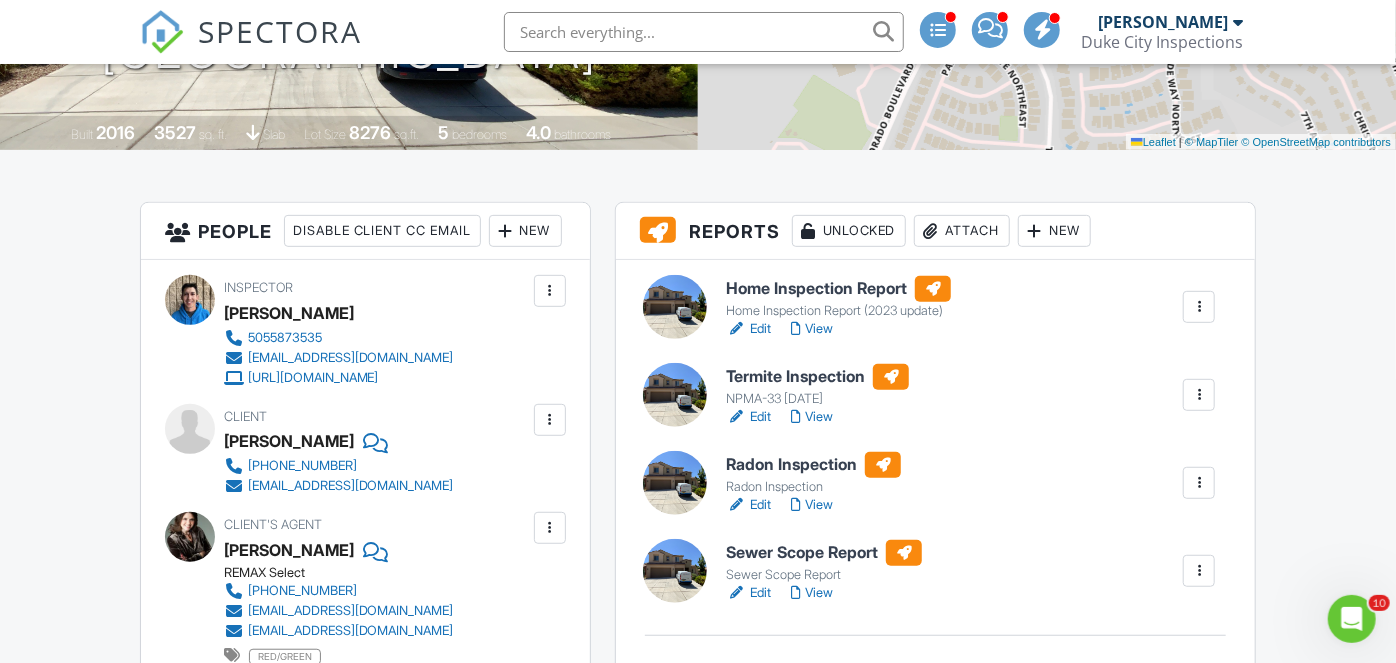 click at bounding box center (1199, 395) 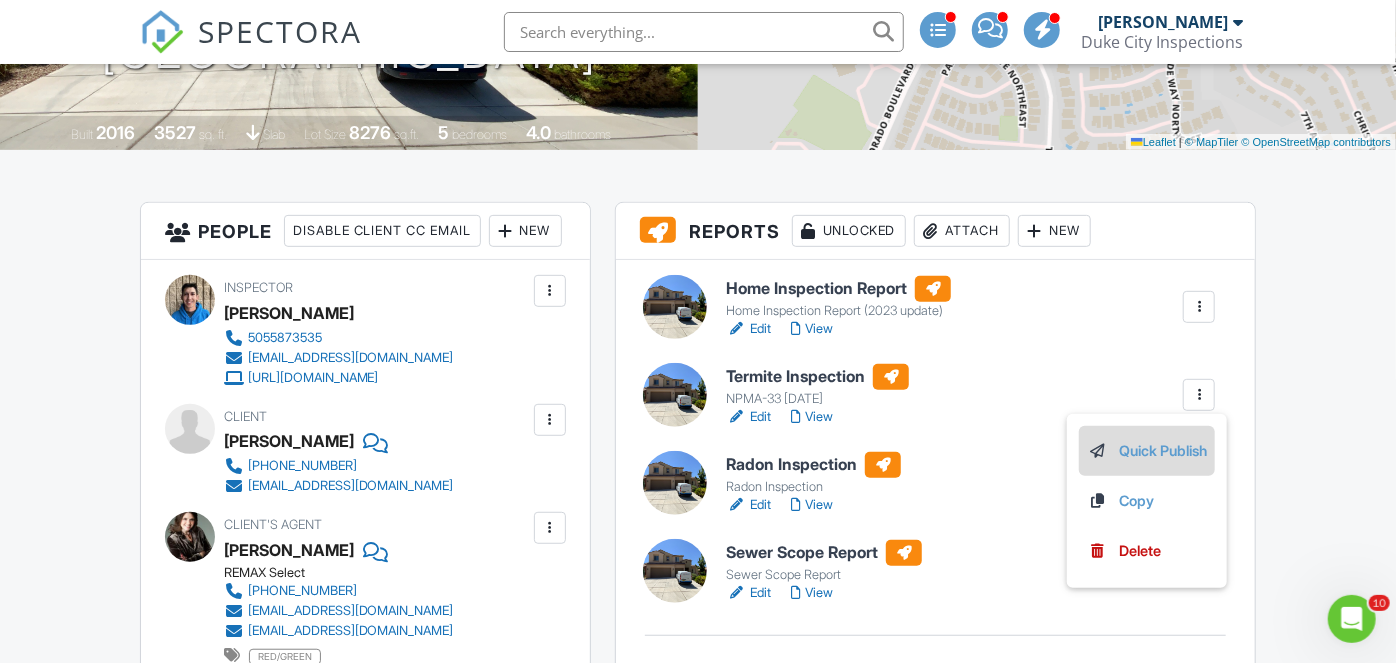 click on "Quick Publish" at bounding box center (1147, 451) 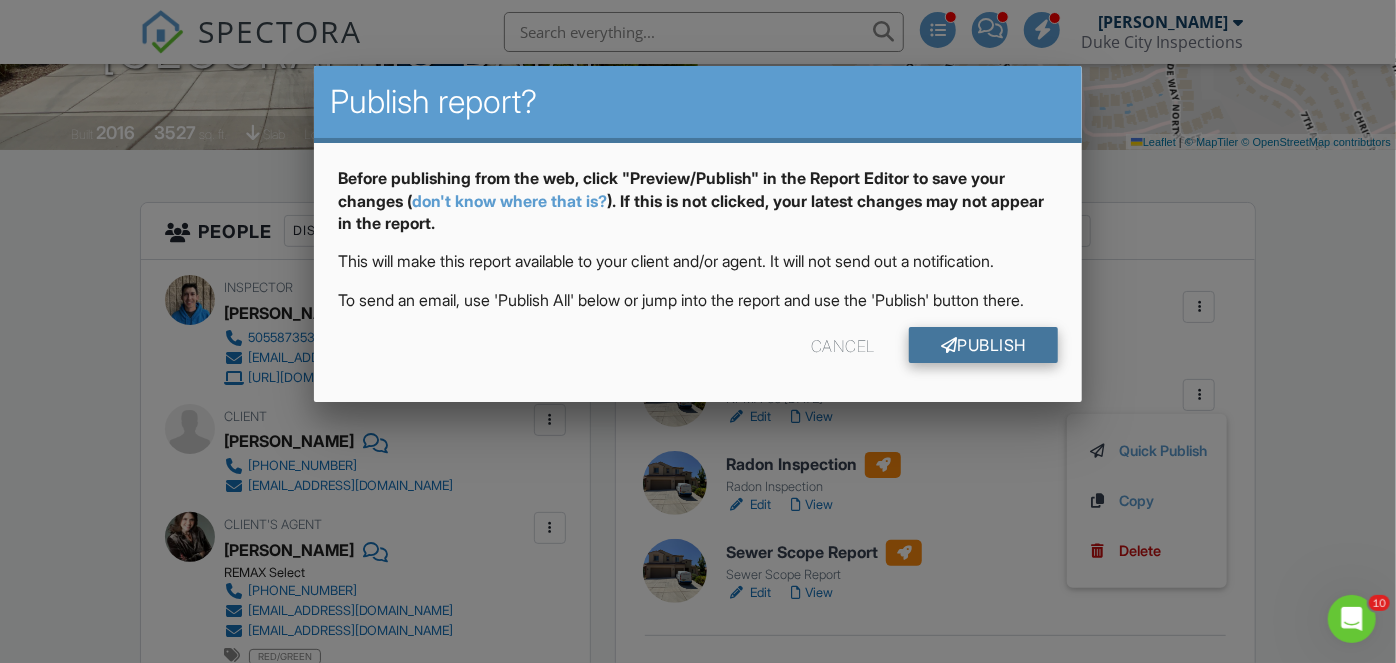 click on "Publish" at bounding box center (983, 345) 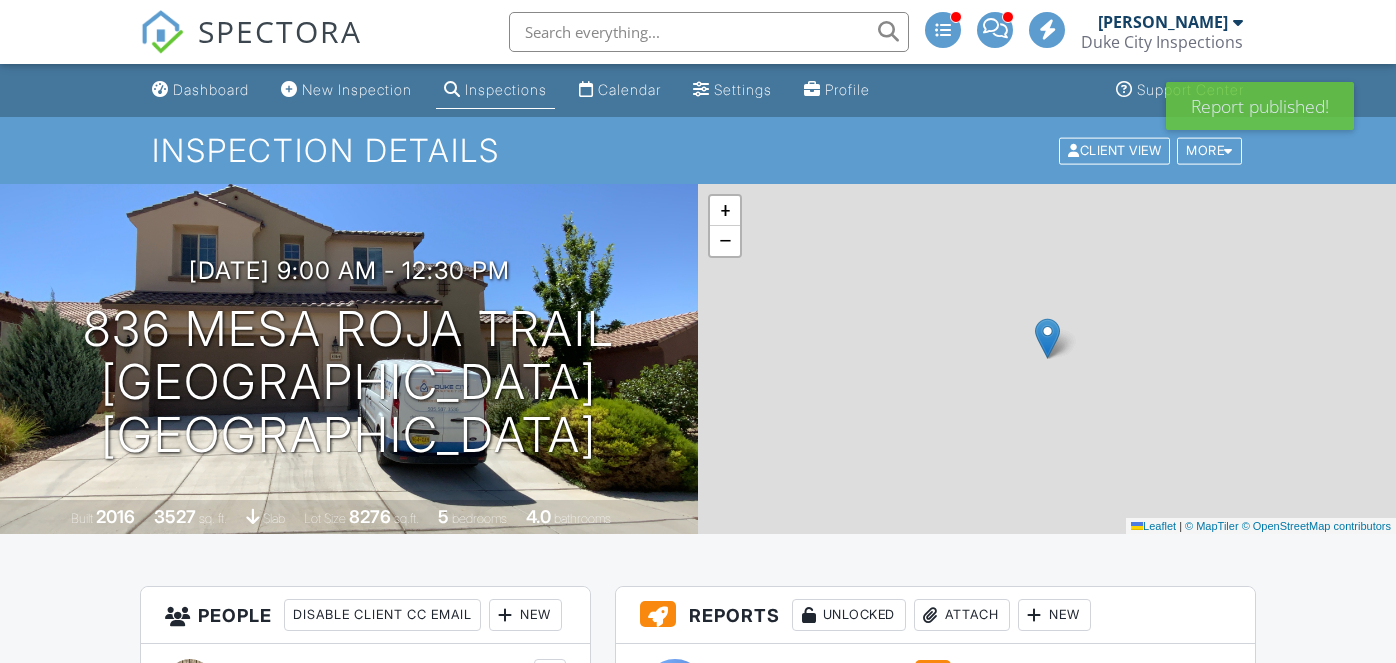 scroll, scrollTop: 505, scrollLeft: 0, axis: vertical 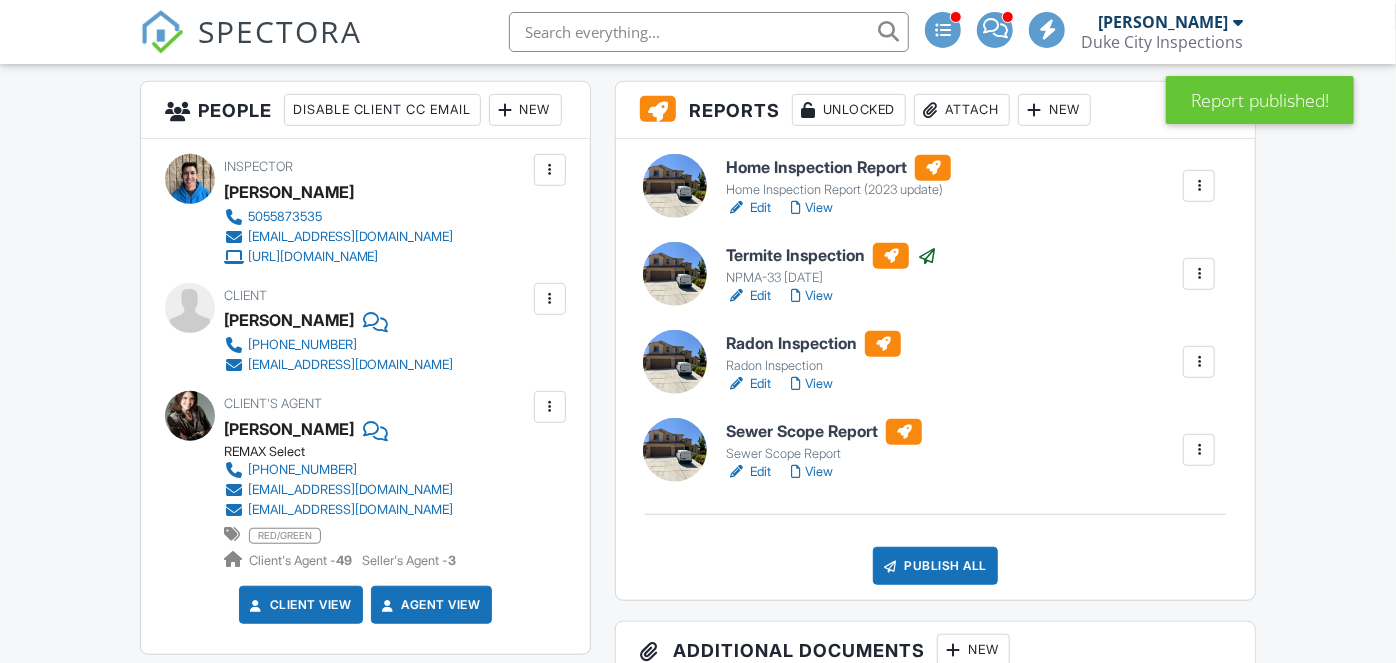 click on "Sewer Scope Report" at bounding box center (824, 432) 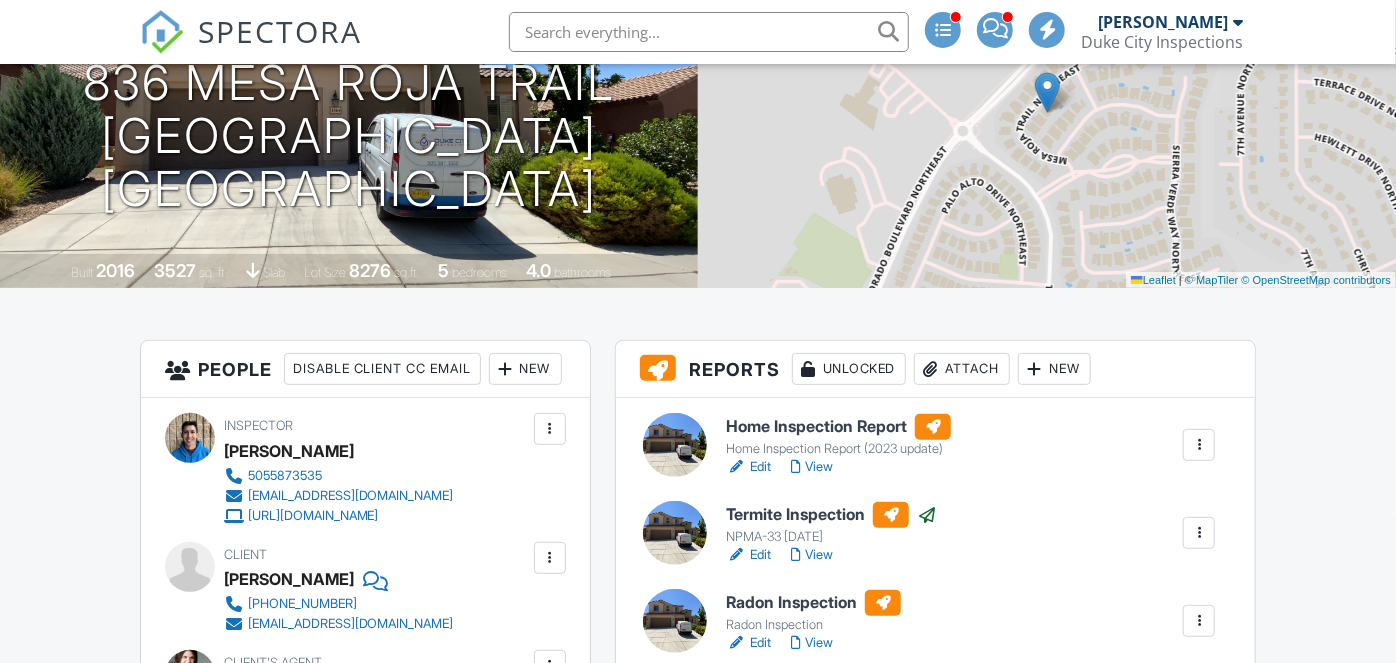scroll, scrollTop: 445, scrollLeft: 0, axis: vertical 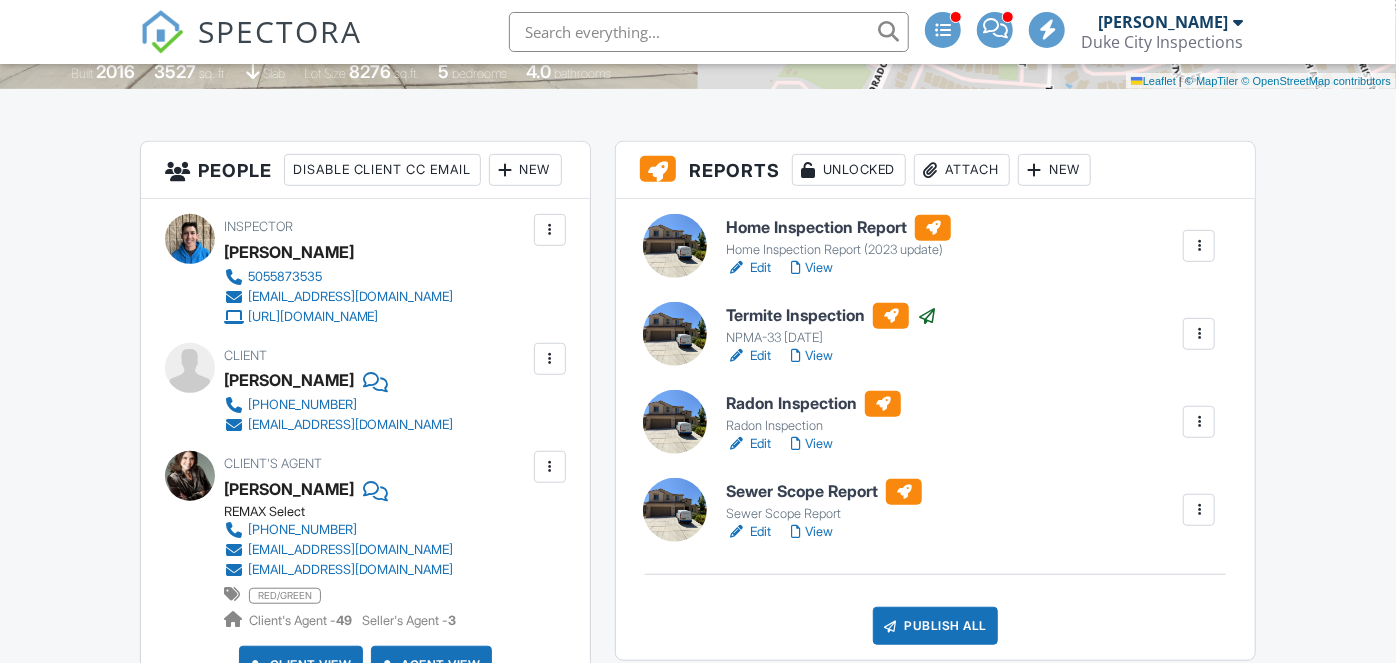 click at bounding box center (1199, 510) 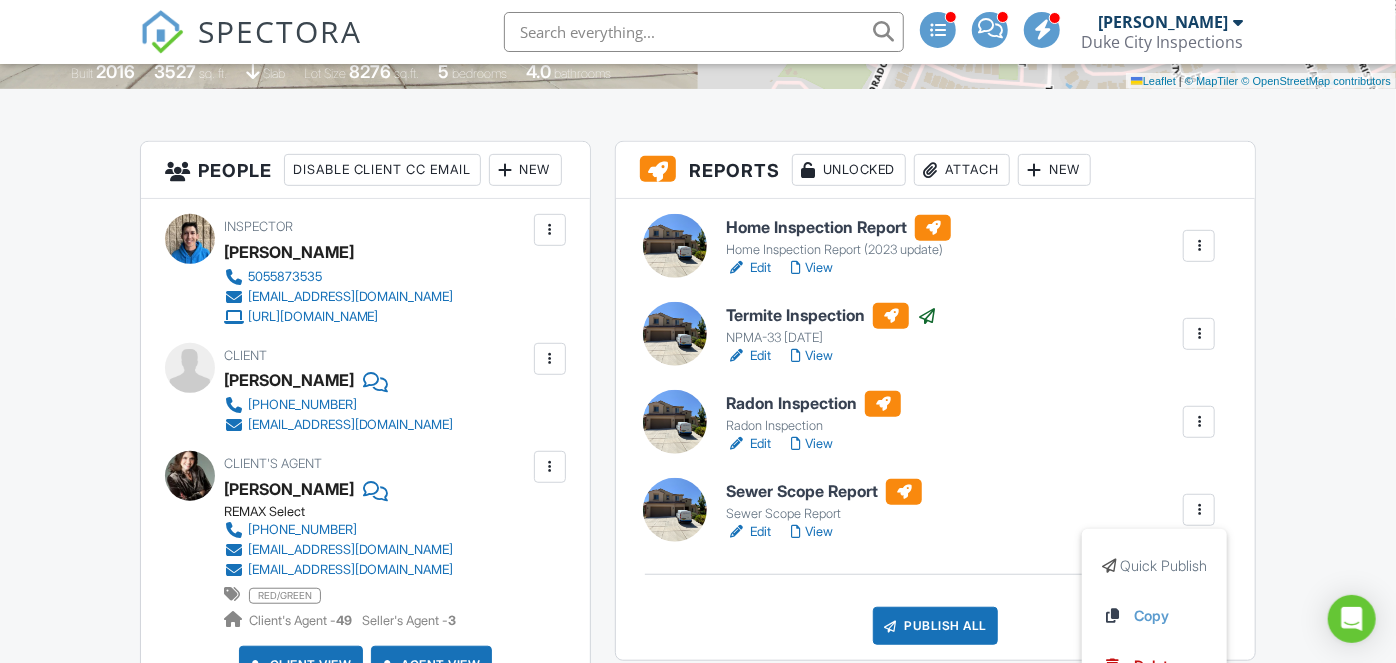 click on "Home Inspection Report
Home Inspection Report (2023 update)
Edit
View
Quick Publish
Copy
Delete
Termite Inspection
NPMA-33 October 2019
Edit
View
Copy
Reinspection Report
View Log
RRB Log
Delete
Radon Inspection
Radon Inspection
Edit
View
Quick Publish
Copy
Delete
Sewer Scope Report
Sewer Scope Report
Edit
View
Quick Publish
Copy
Delete
Publish All
Checking report completion" at bounding box center [935, 429] 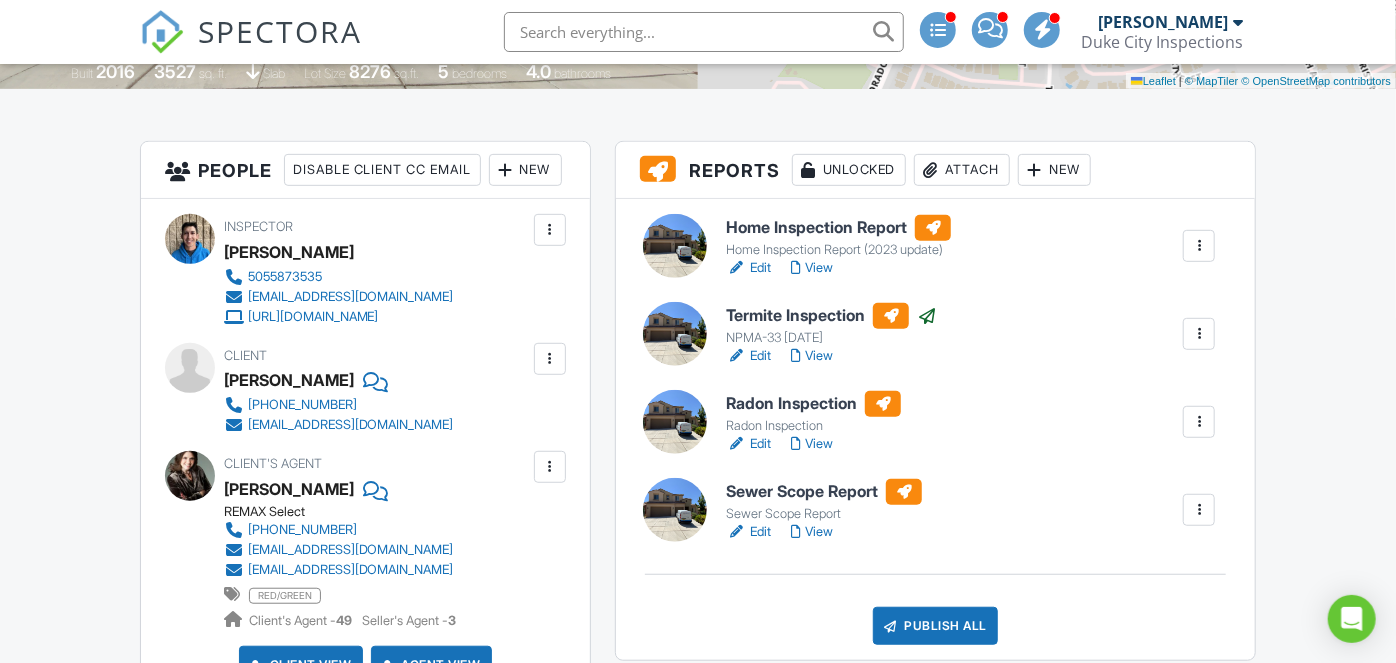 click at bounding box center [1199, 510] 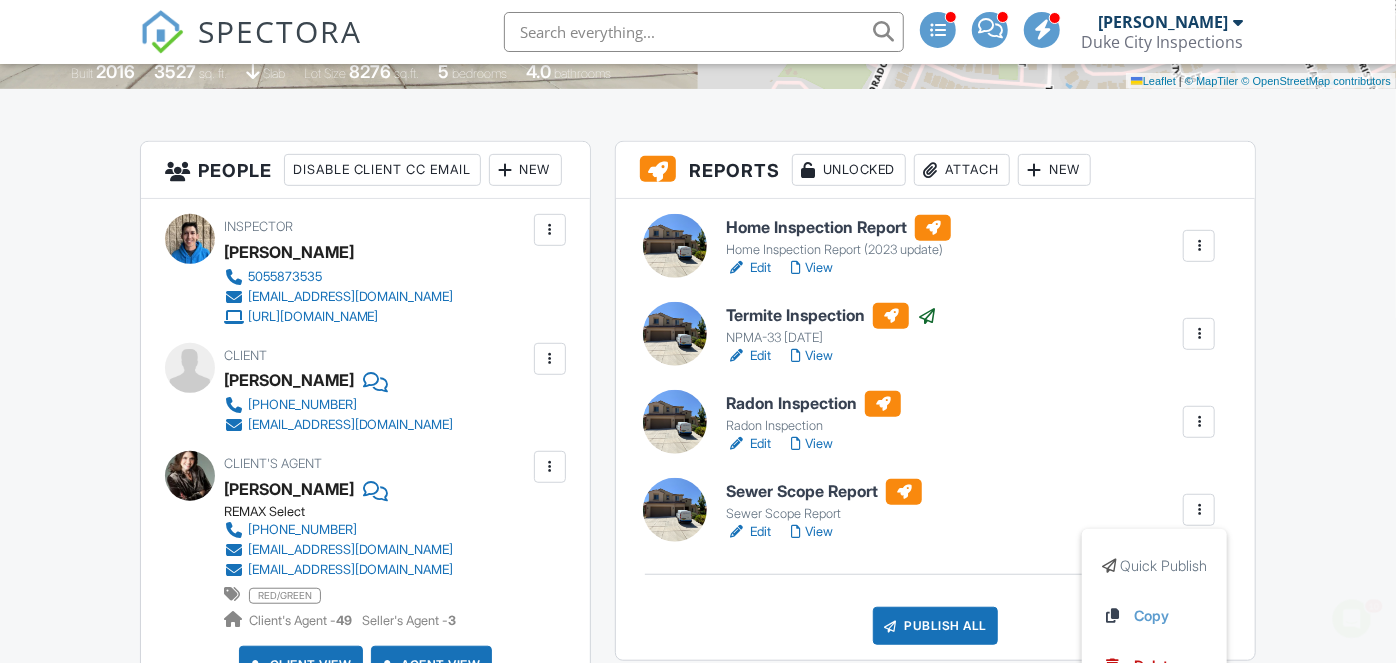 scroll, scrollTop: 0, scrollLeft: 0, axis: both 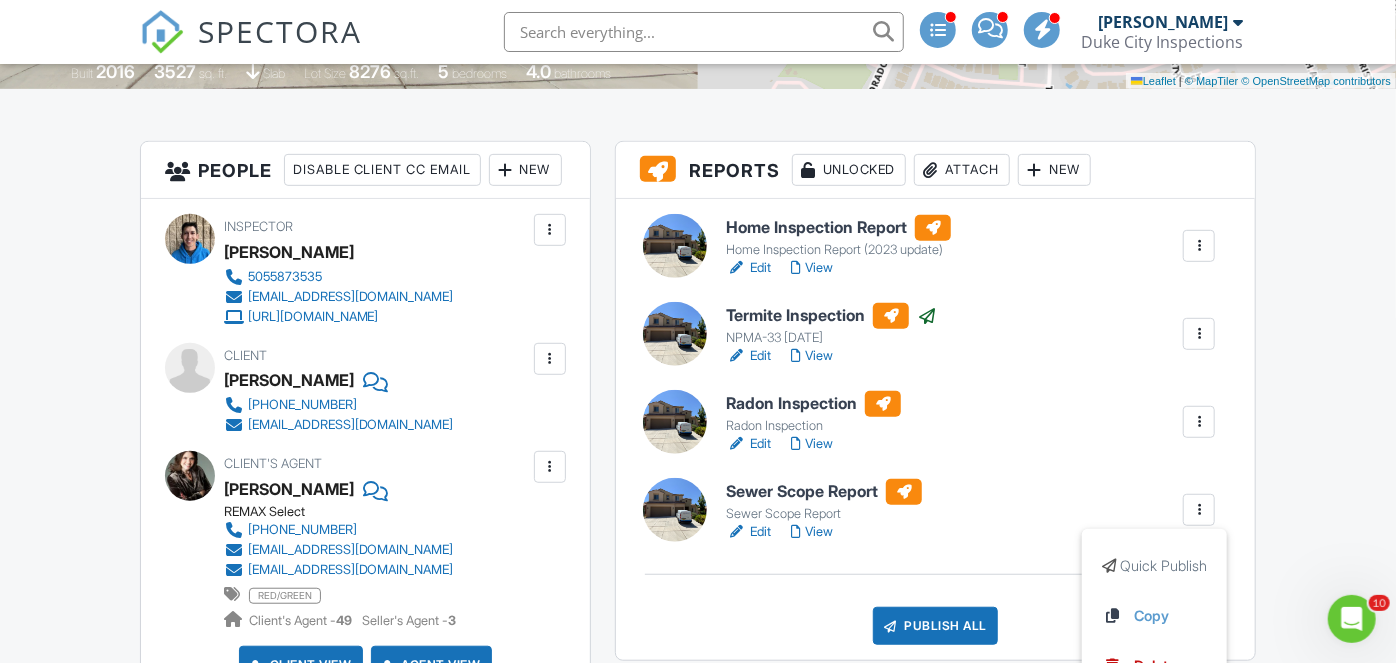 click on "Edit
View" at bounding box center [813, 444] 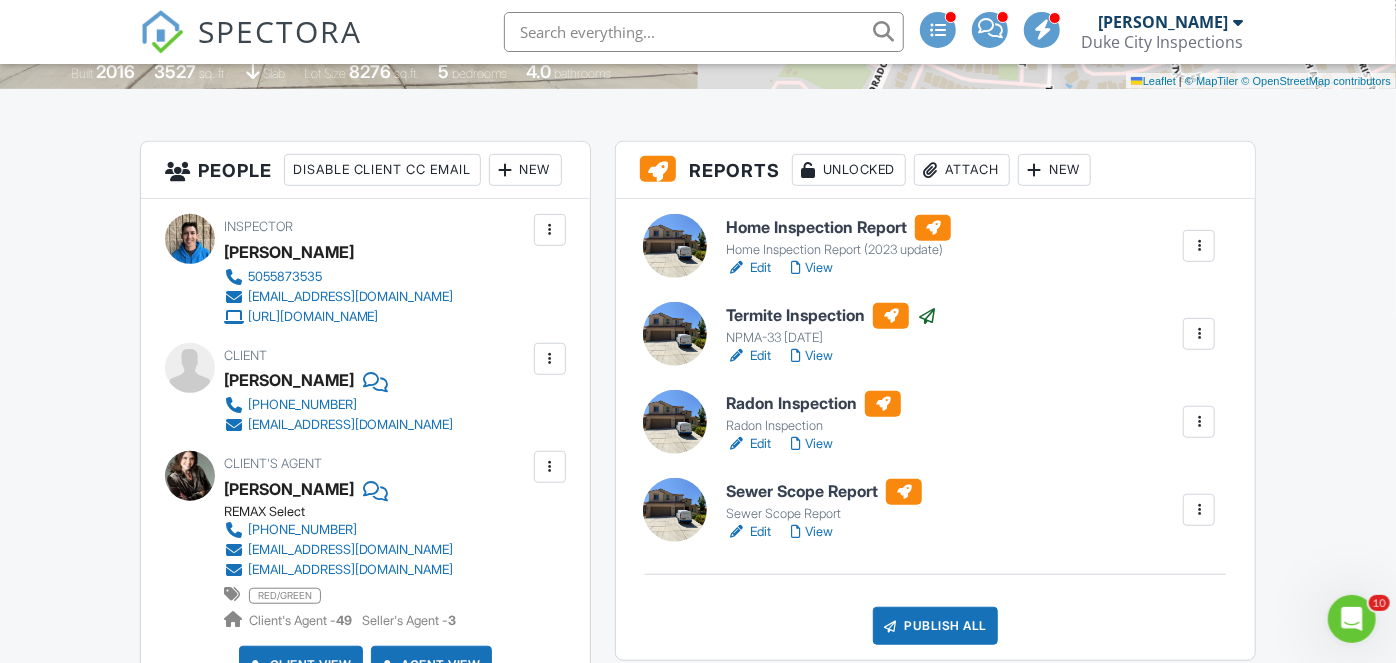 click on "Sewer Scope Report" at bounding box center (824, 492) 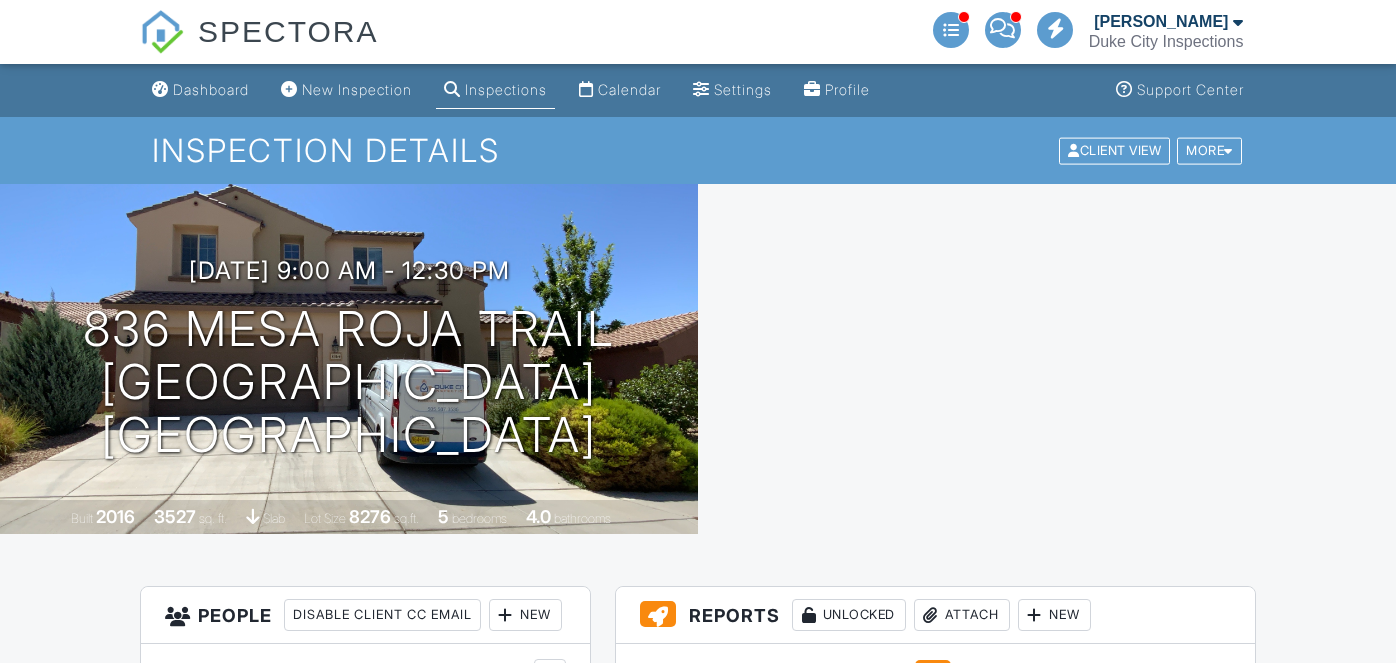 scroll, scrollTop: 0, scrollLeft: 0, axis: both 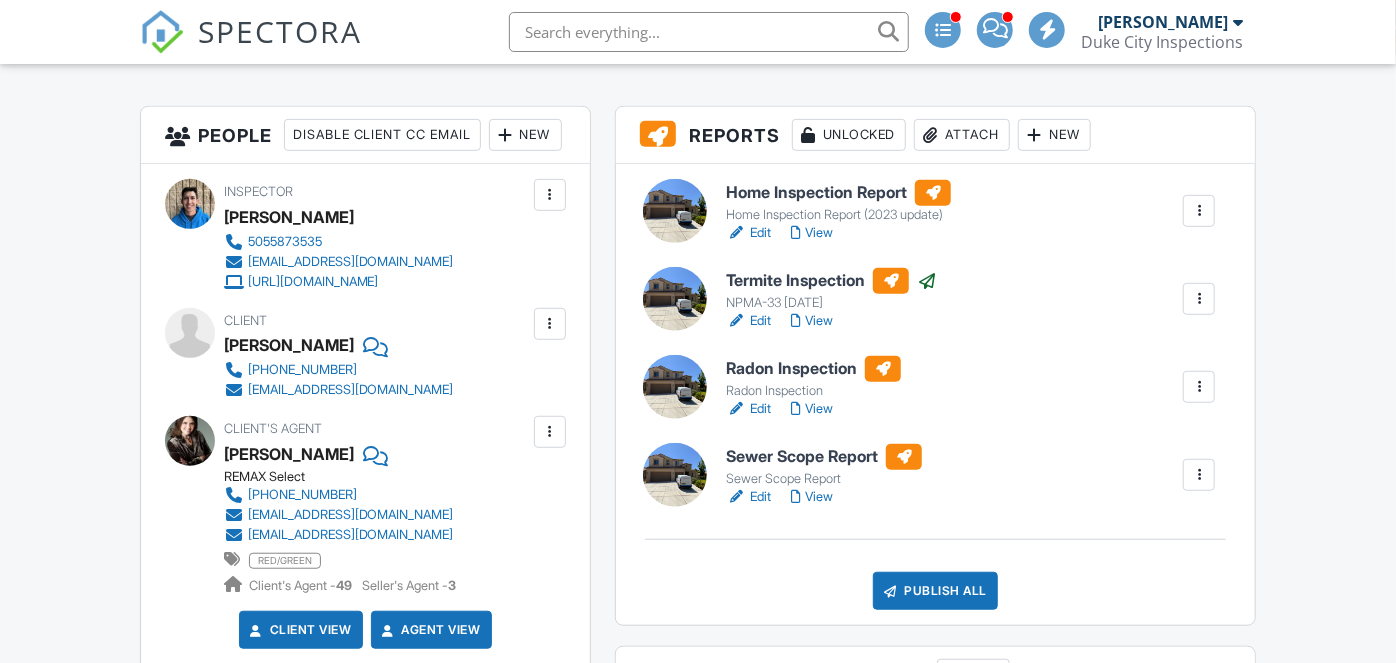 click at bounding box center (1199, 475) 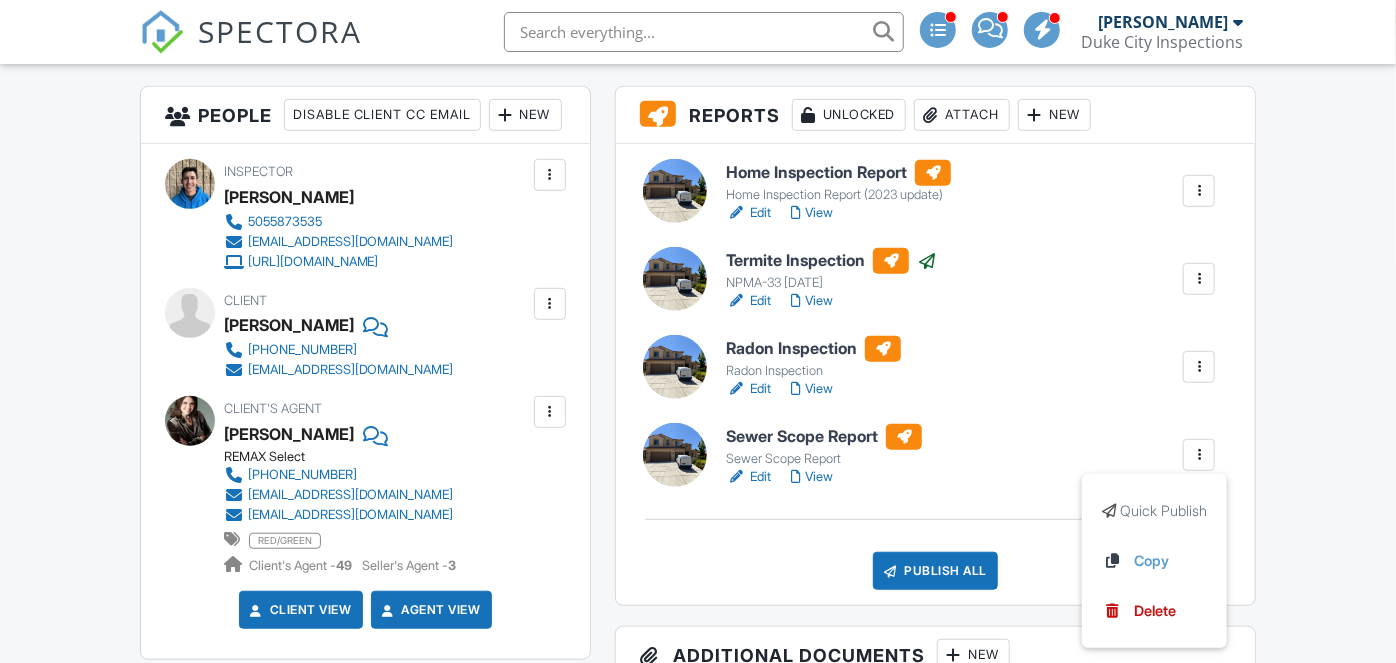 click at bounding box center [1199, 455] 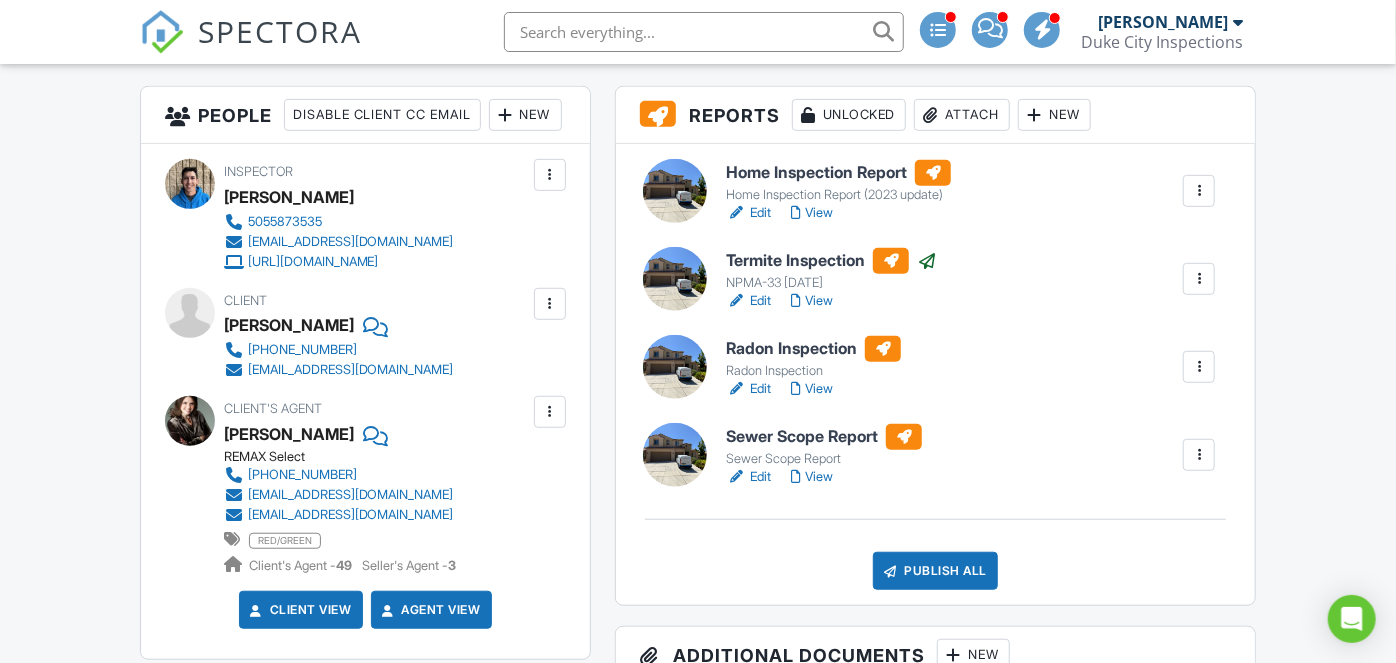 click at bounding box center [1199, 455] 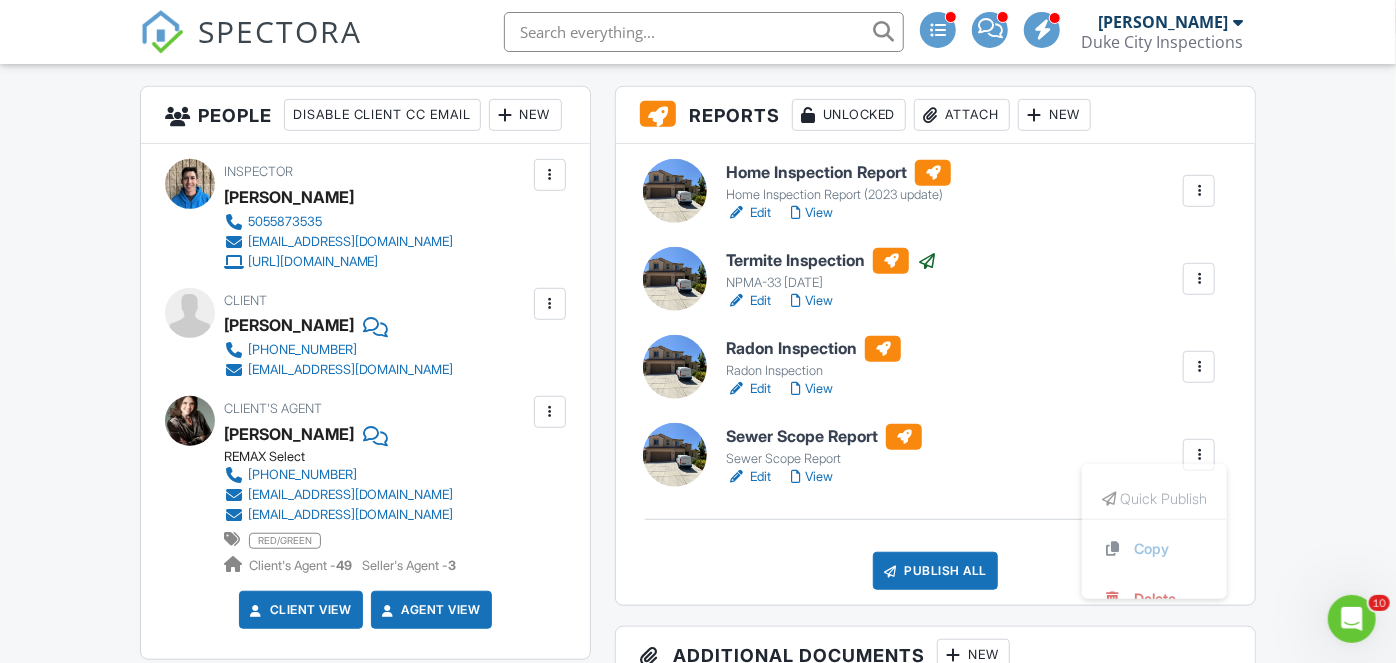 scroll, scrollTop: 0, scrollLeft: 0, axis: both 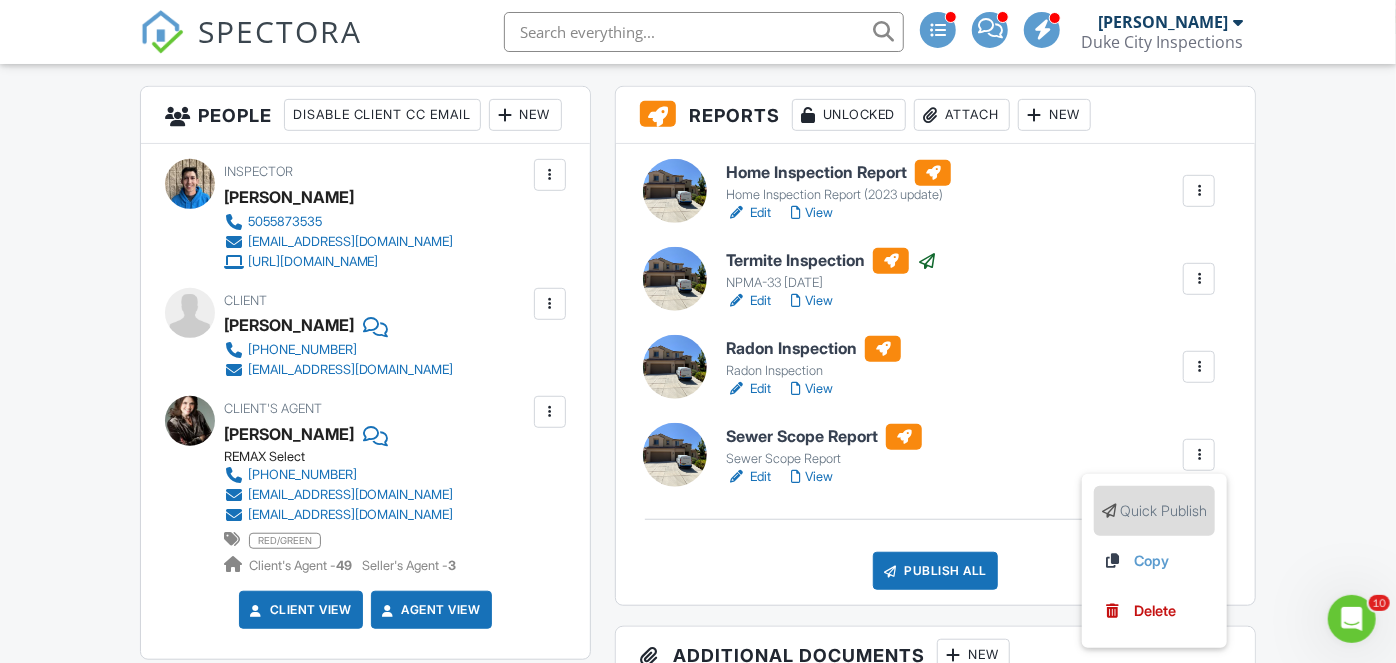 click on "Quick Publish" at bounding box center (1163, 510) 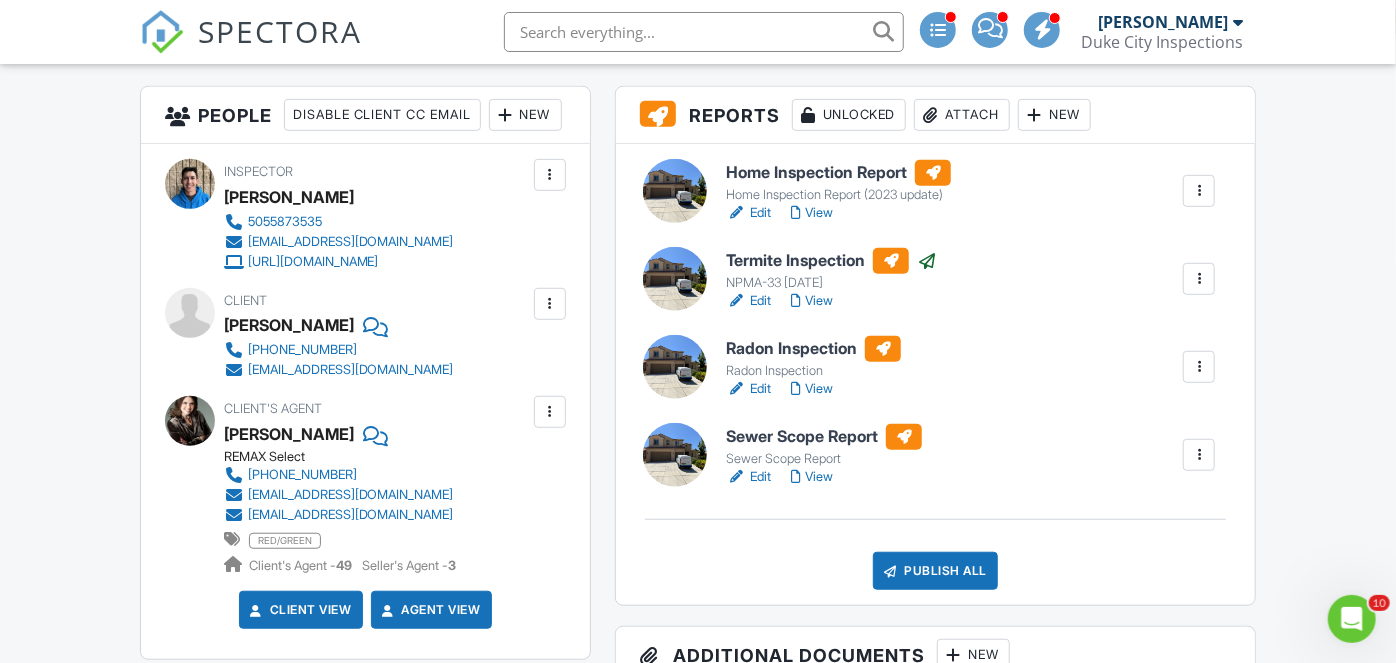 click on "Sewer Scope Report" at bounding box center (824, 437) 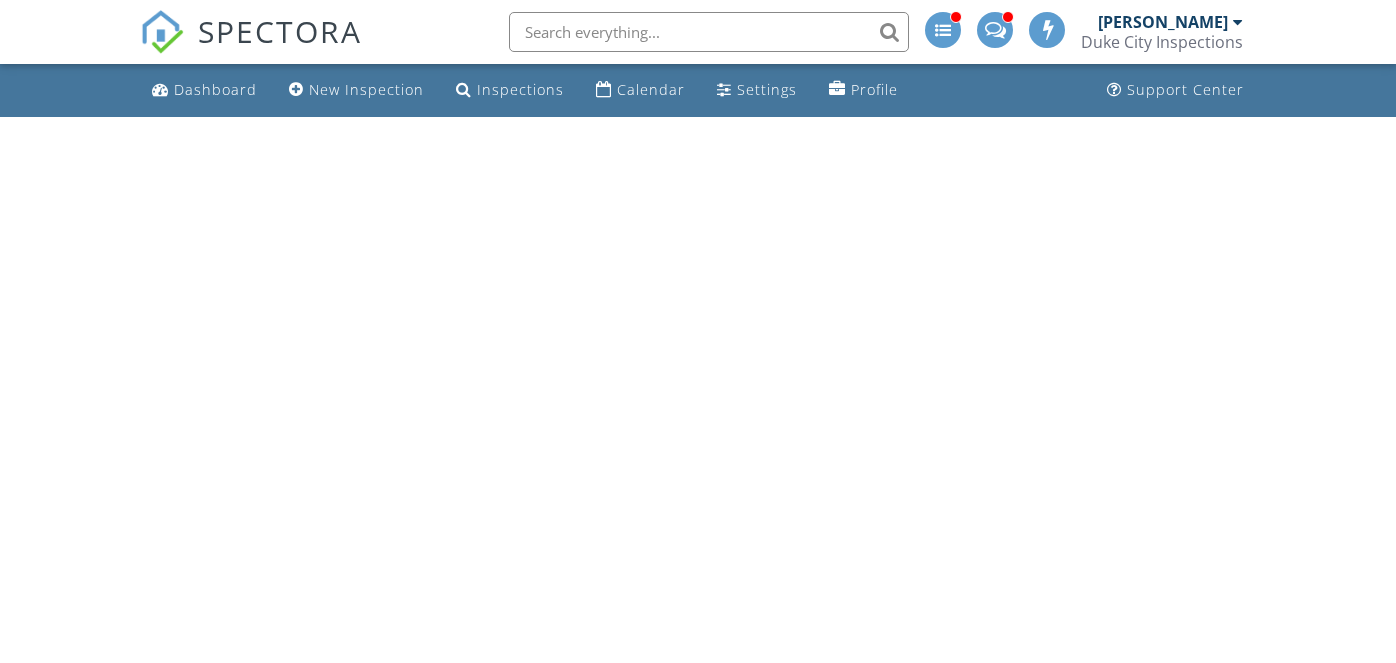 scroll, scrollTop: 0, scrollLeft: 0, axis: both 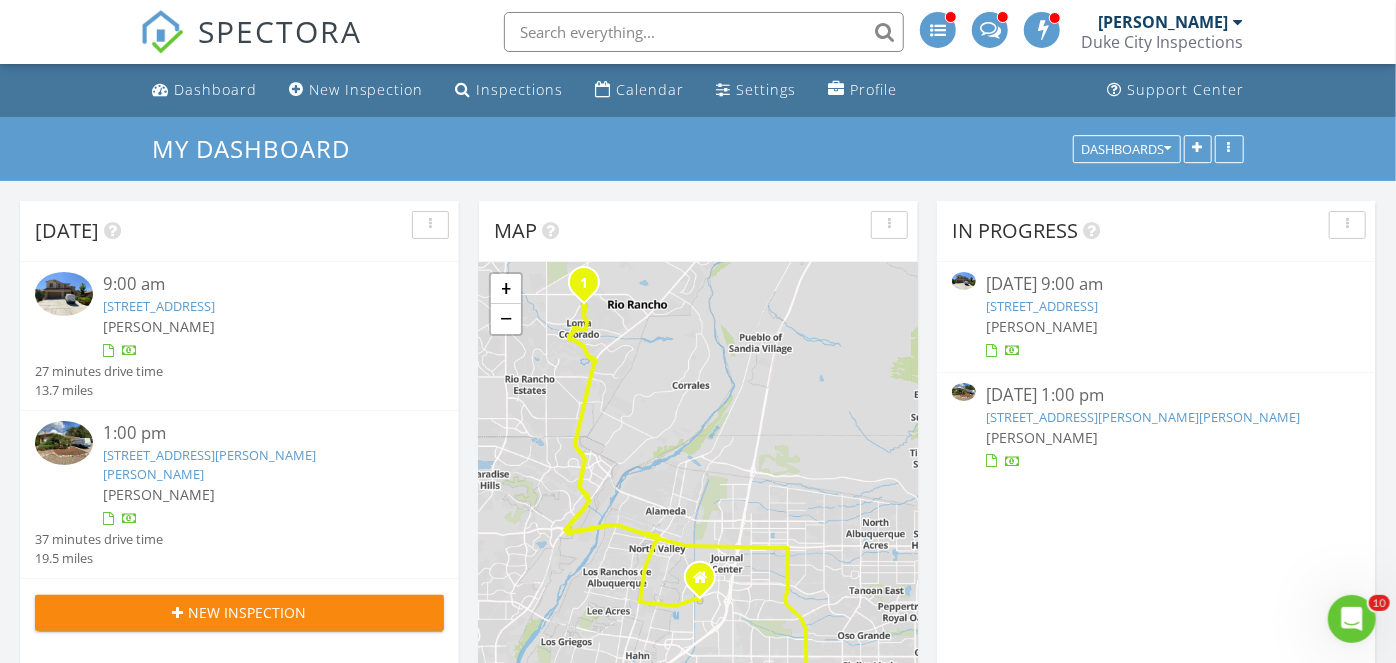 click on "[STREET_ADDRESS]" at bounding box center (256, 306) 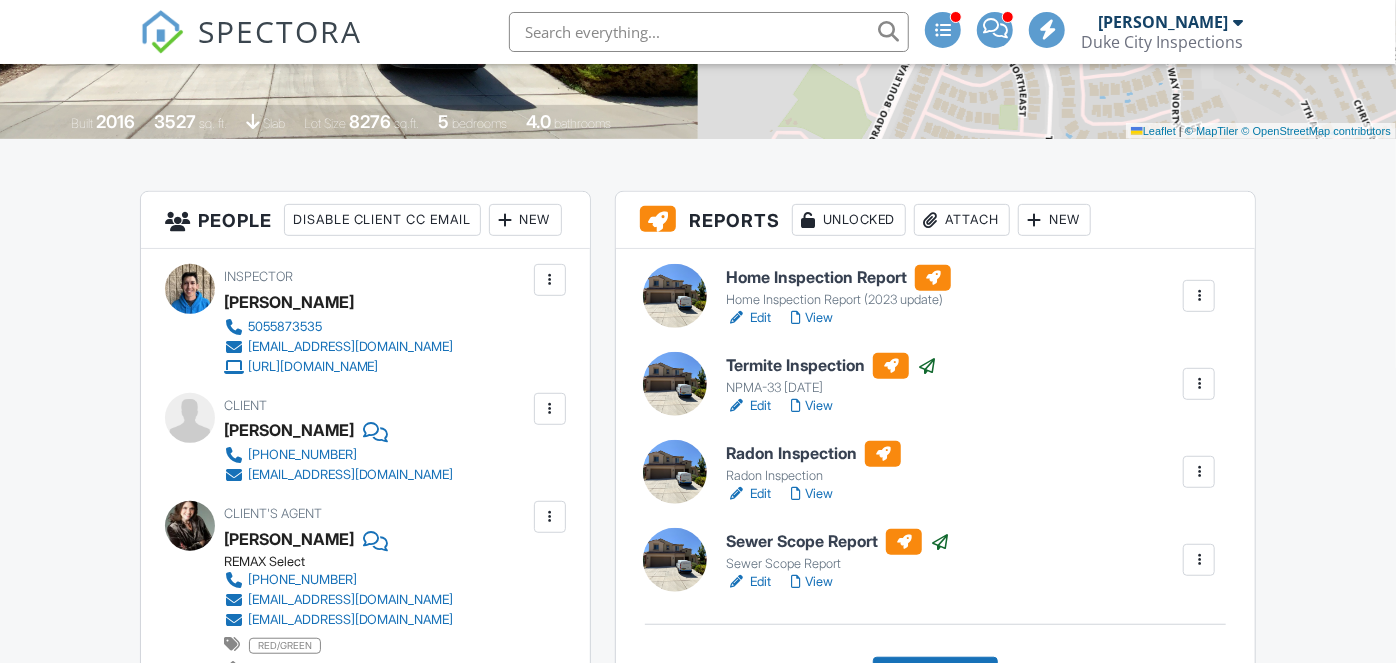 scroll, scrollTop: 395, scrollLeft: 0, axis: vertical 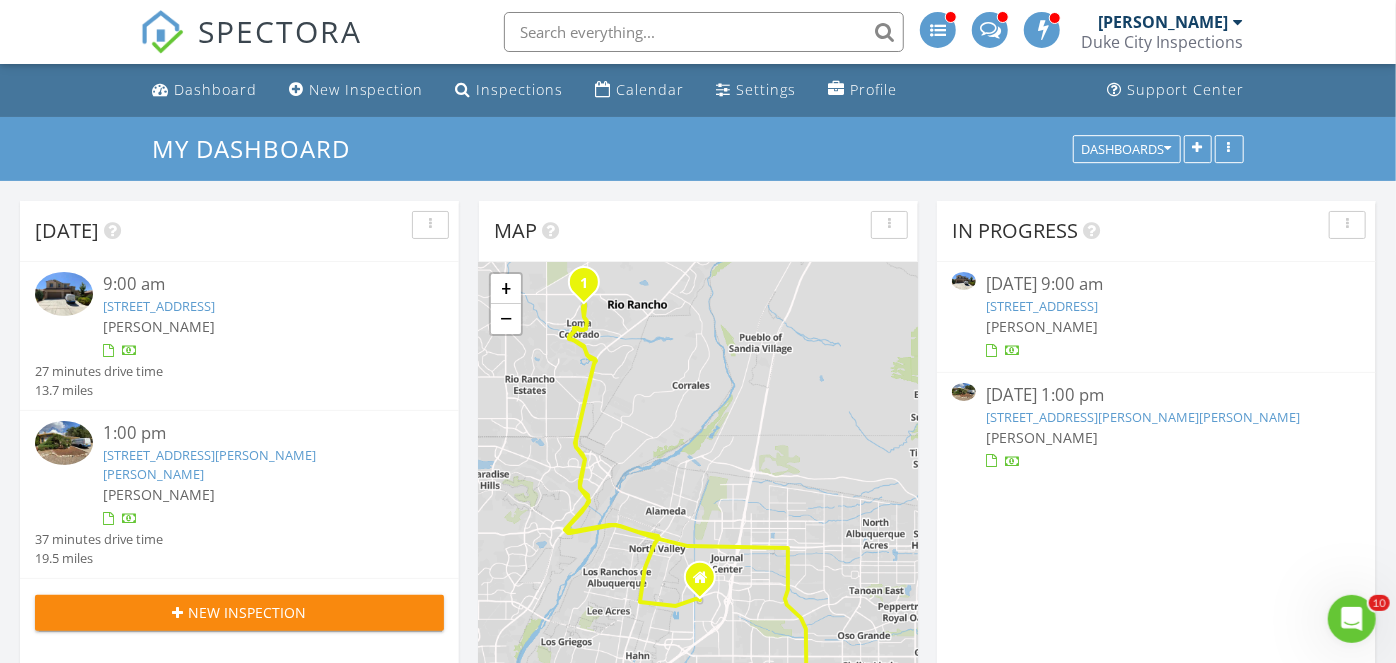 click on "[STREET_ADDRESS]" at bounding box center (159, 306) 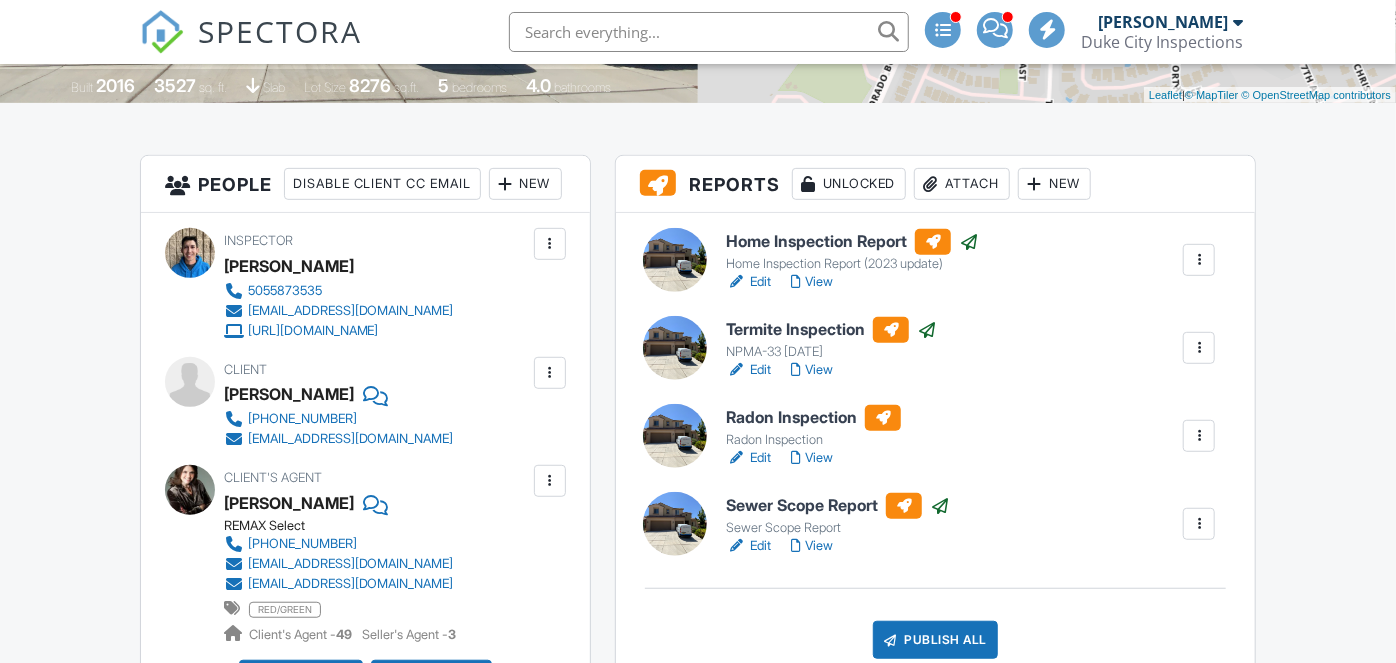 scroll, scrollTop: 471, scrollLeft: 0, axis: vertical 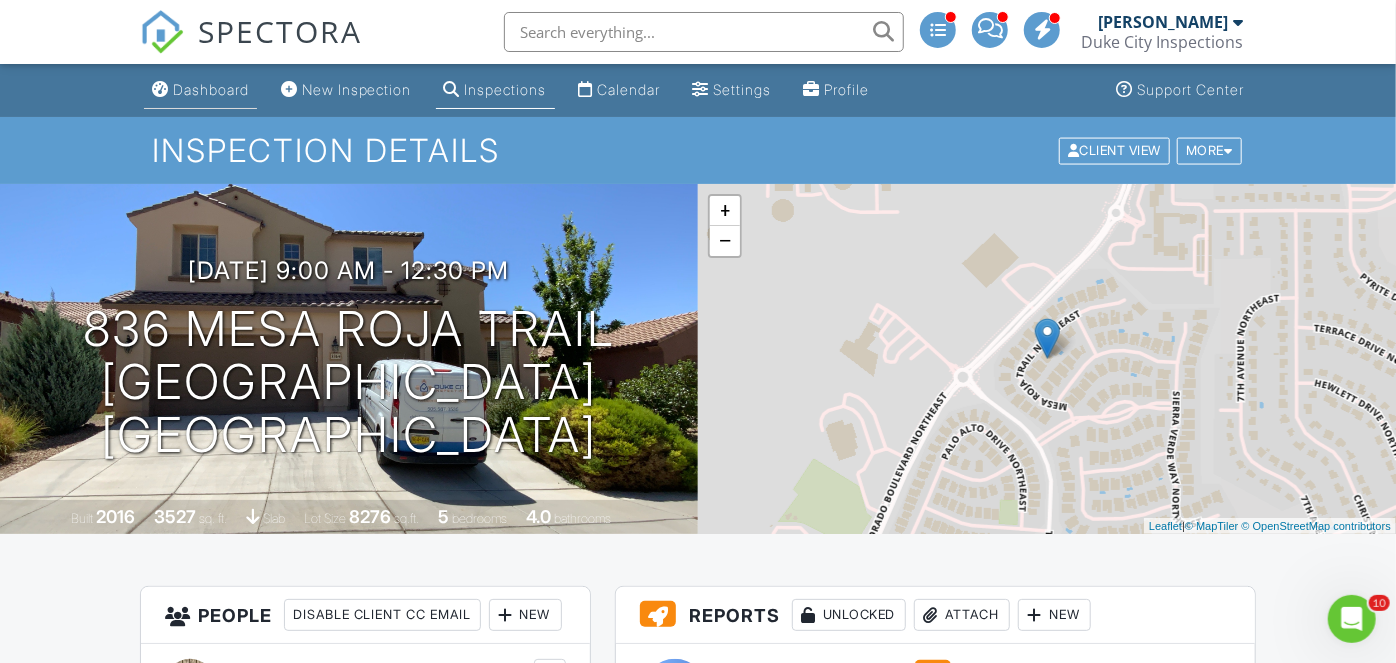 click on "Dashboard" at bounding box center (211, 89) 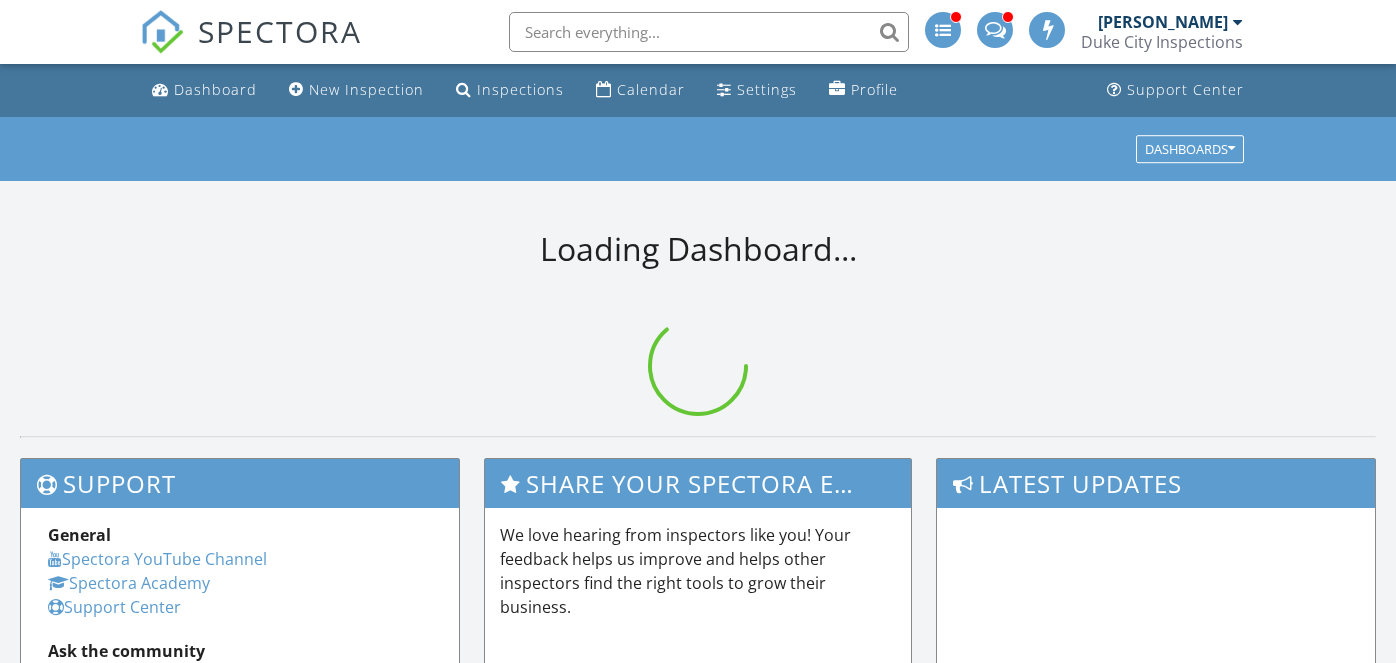 scroll, scrollTop: 0, scrollLeft: 0, axis: both 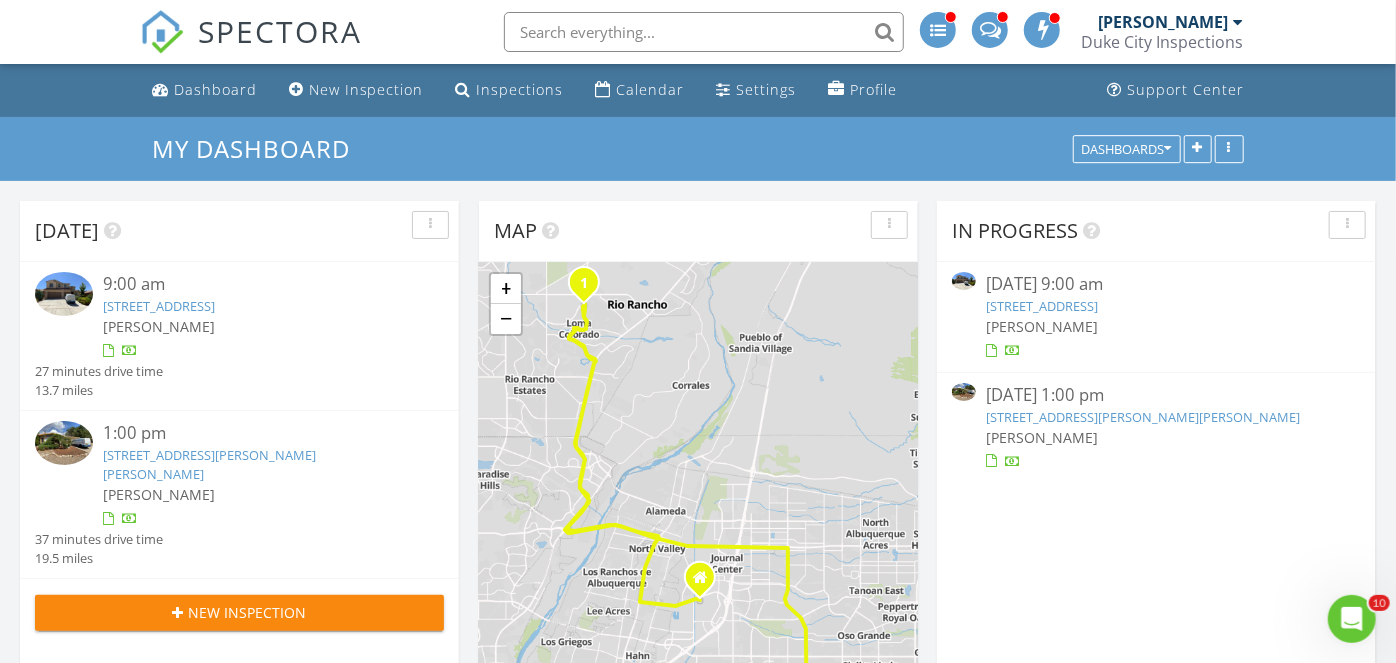 click on "[STREET_ADDRESS][PERSON_NAME][PERSON_NAME]" at bounding box center [209, 464] 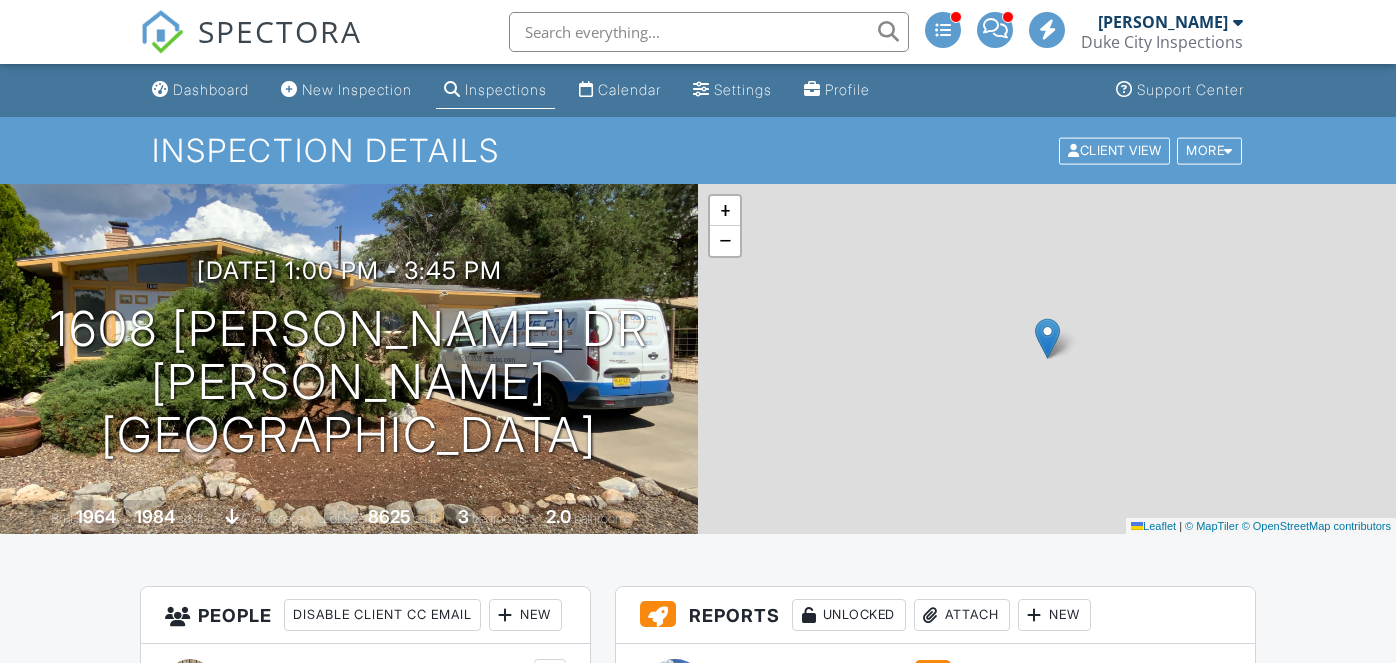 scroll, scrollTop: 0, scrollLeft: 0, axis: both 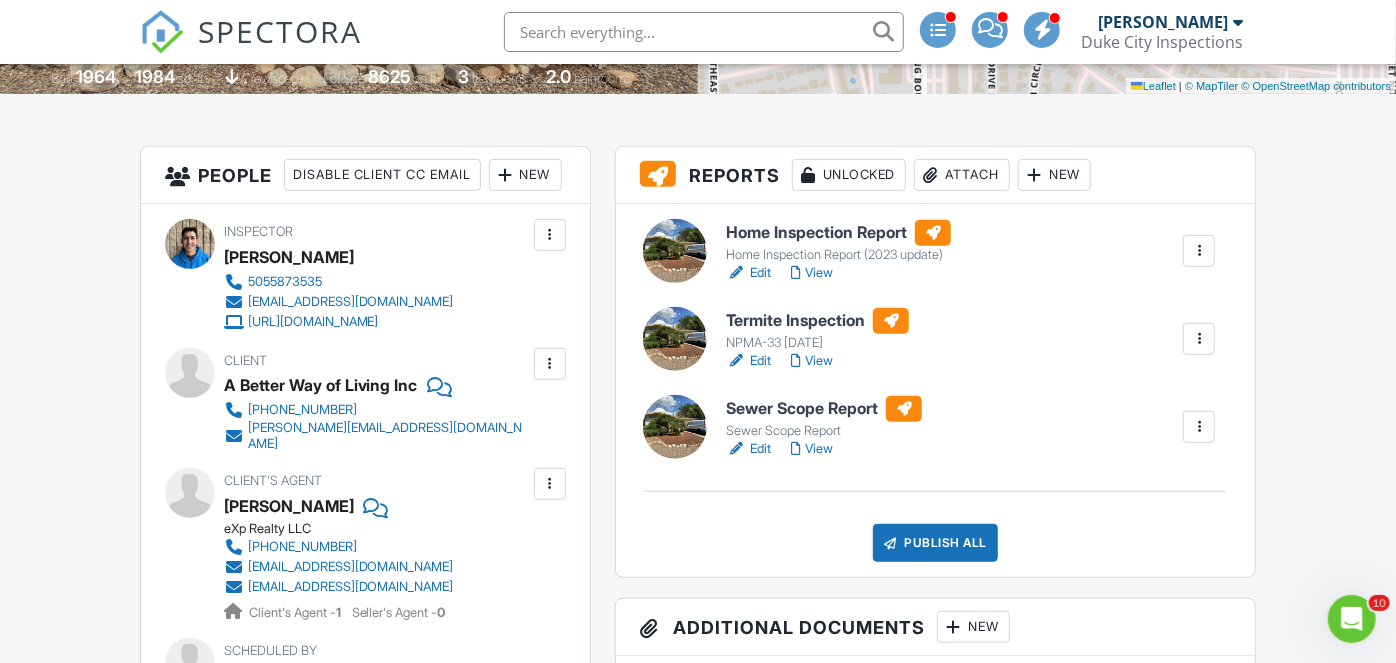 click on "Sewer Scope Report" at bounding box center (824, 409) 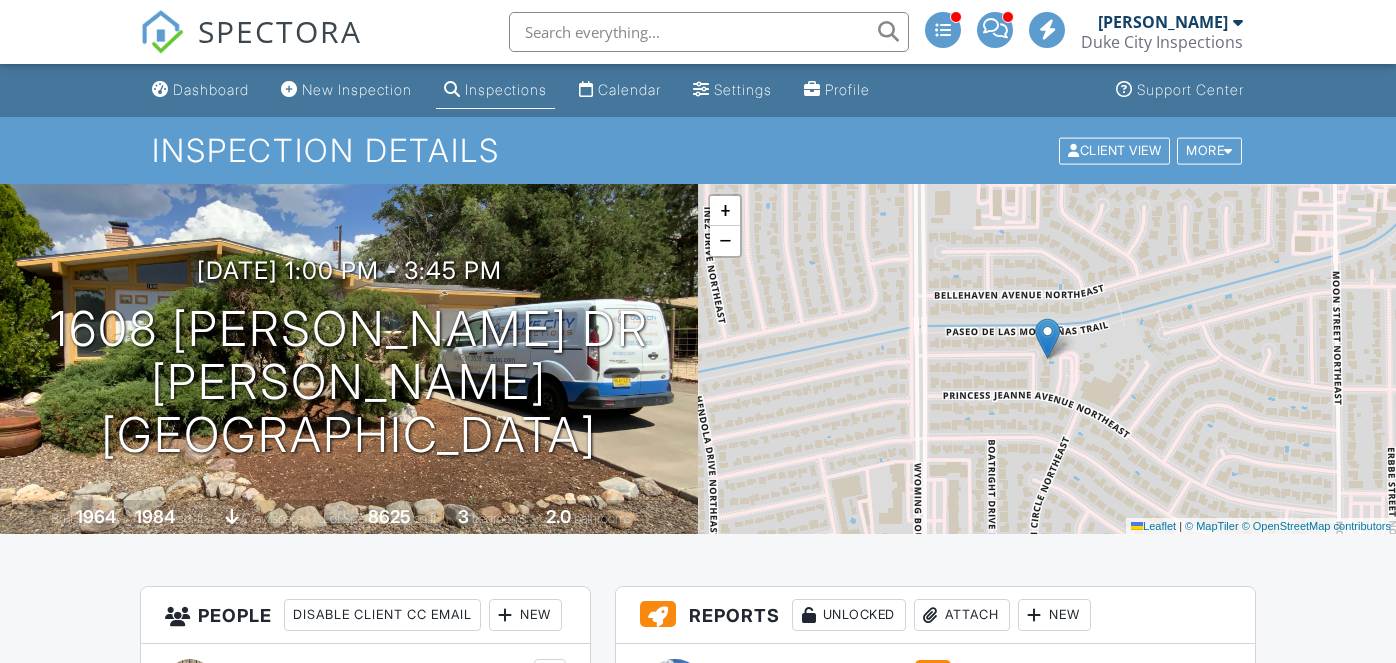 scroll, scrollTop: 381, scrollLeft: 0, axis: vertical 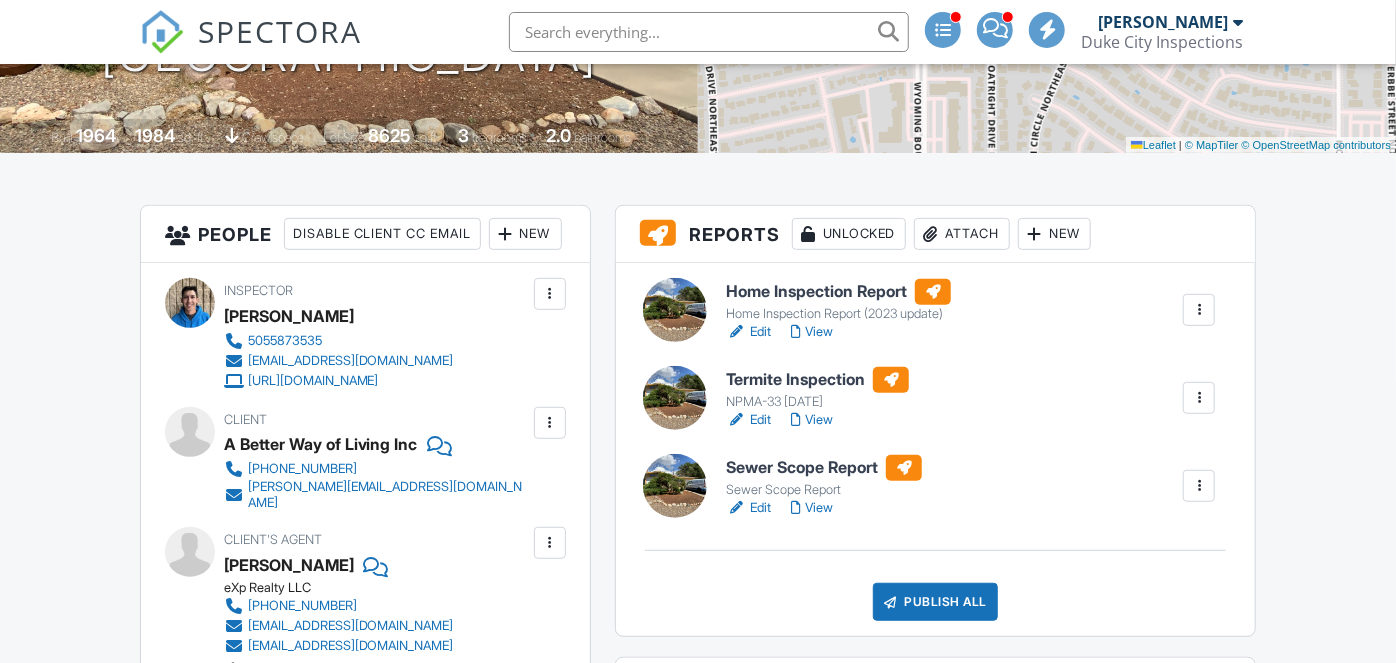 click on "Sewer Scope Report" at bounding box center (824, 468) 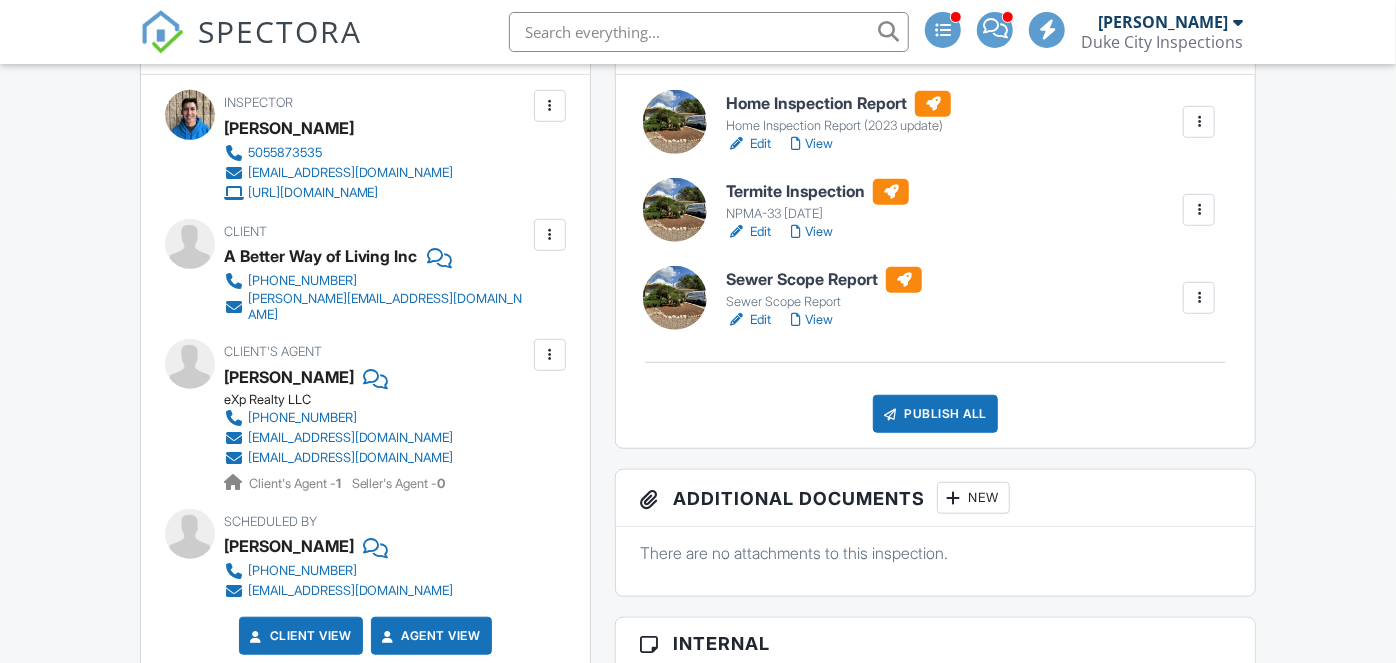 scroll, scrollTop: 0, scrollLeft: 0, axis: both 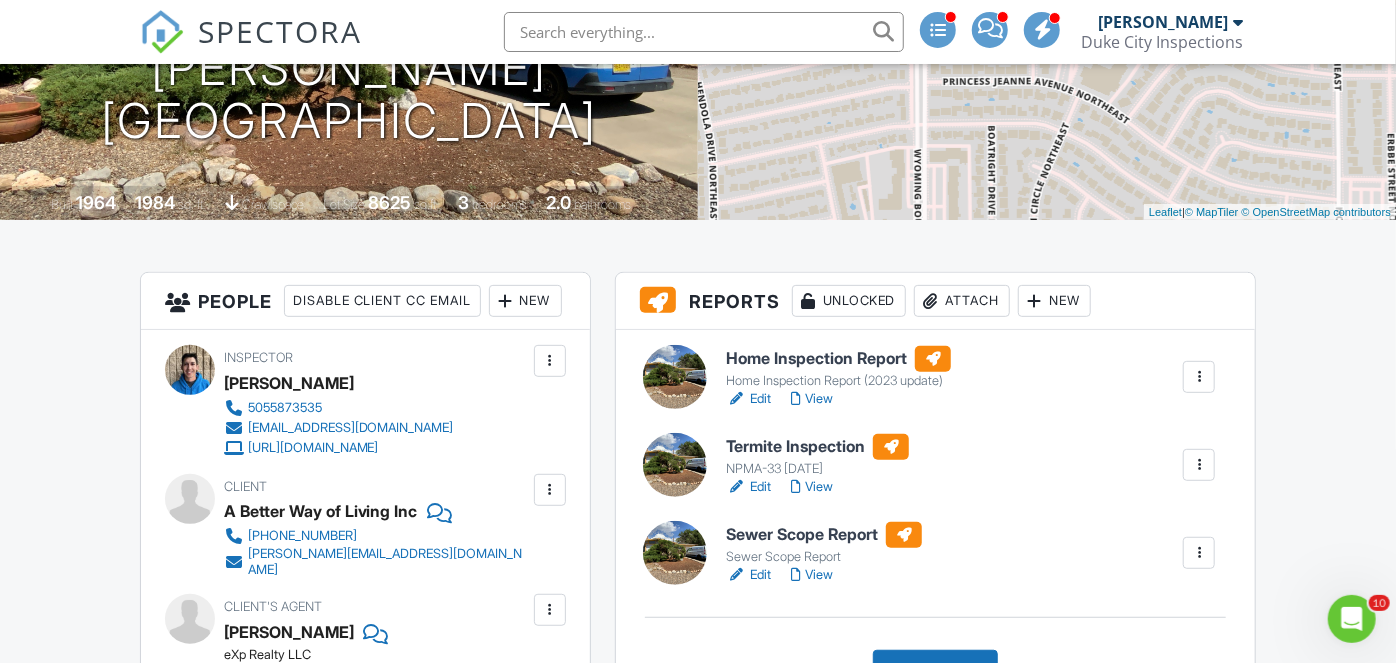 click on "Home Inspection Report" at bounding box center (838, 359) 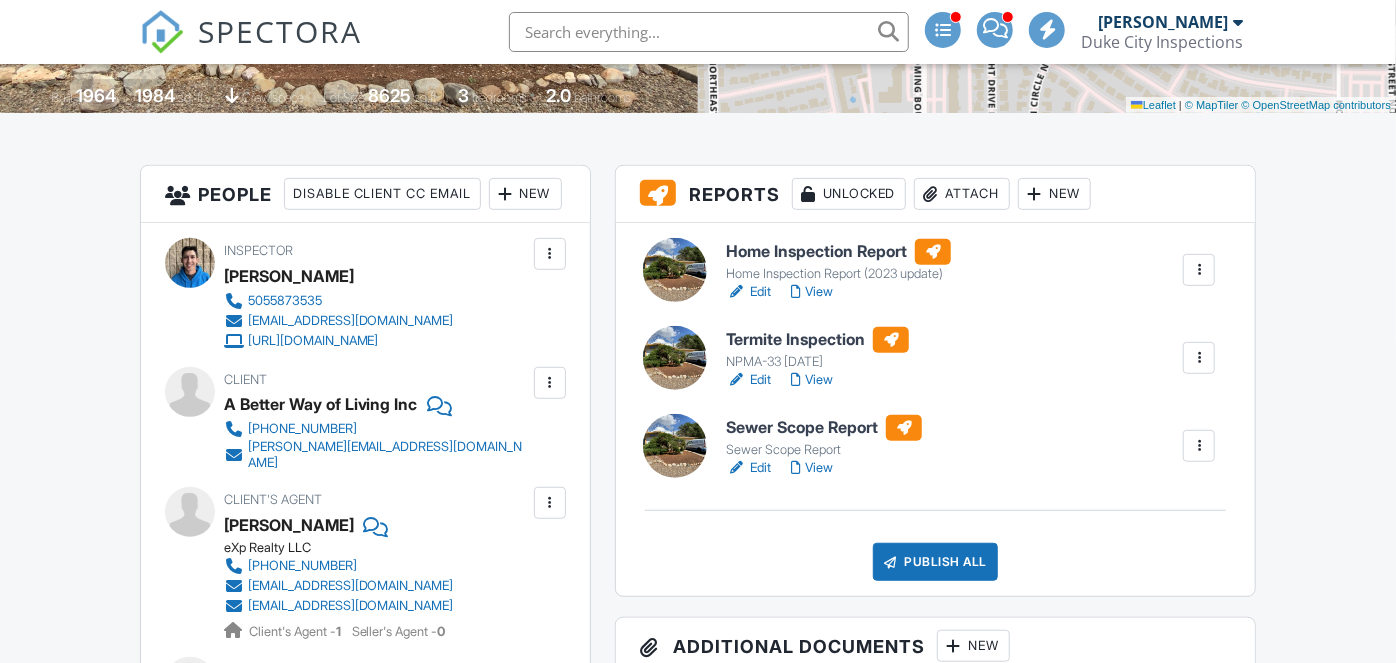 scroll, scrollTop: 450, scrollLeft: 0, axis: vertical 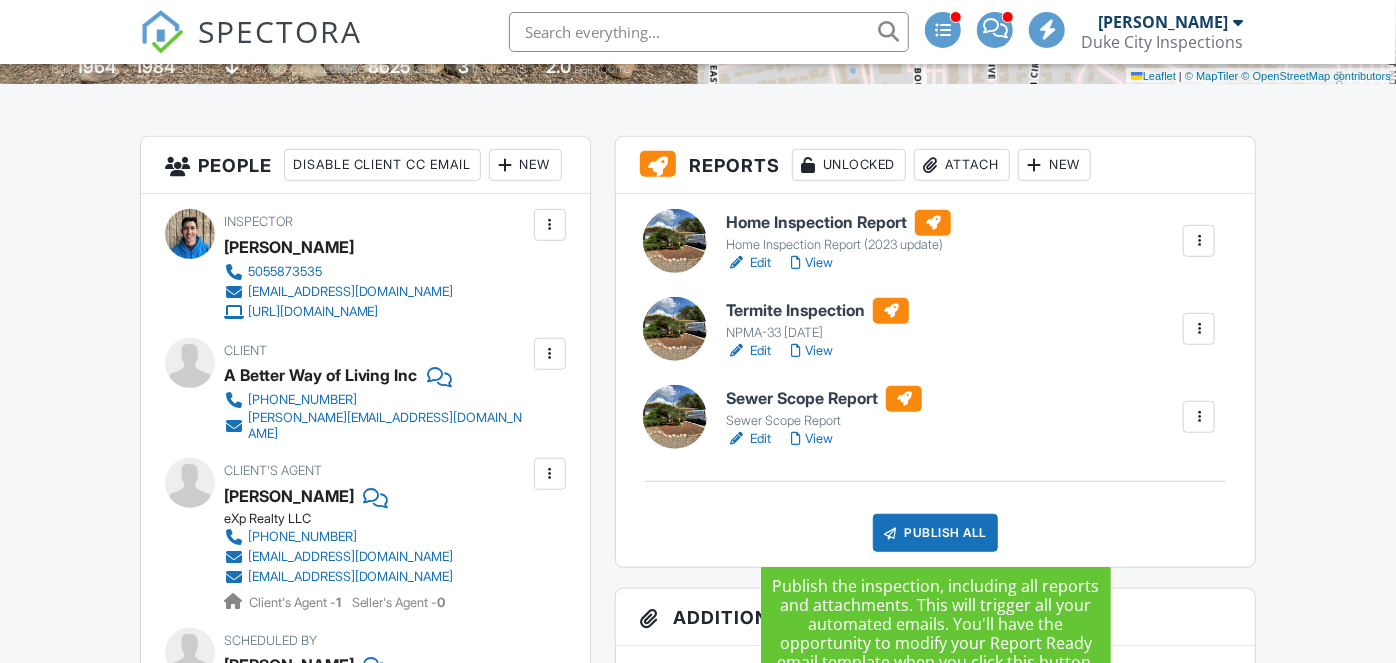 click on "Publish All" at bounding box center [935, 533] 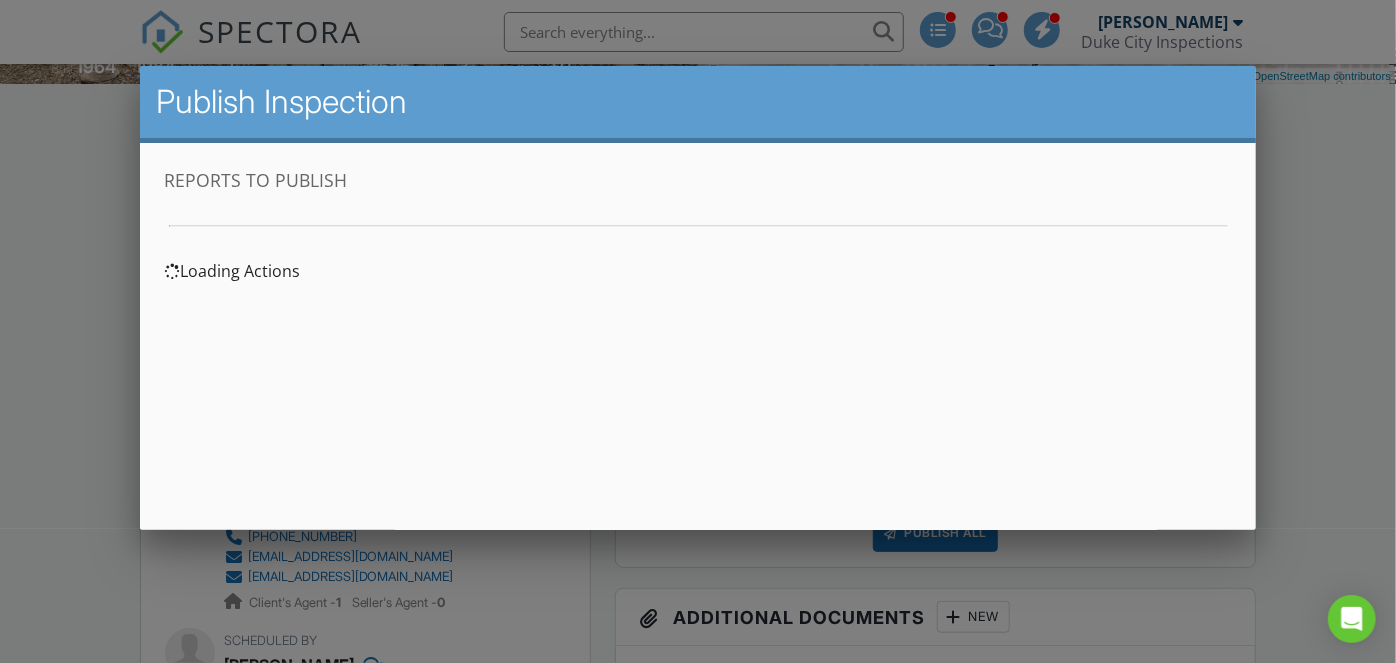 scroll, scrollTop: 0, scrollLeft: 0, axis: both 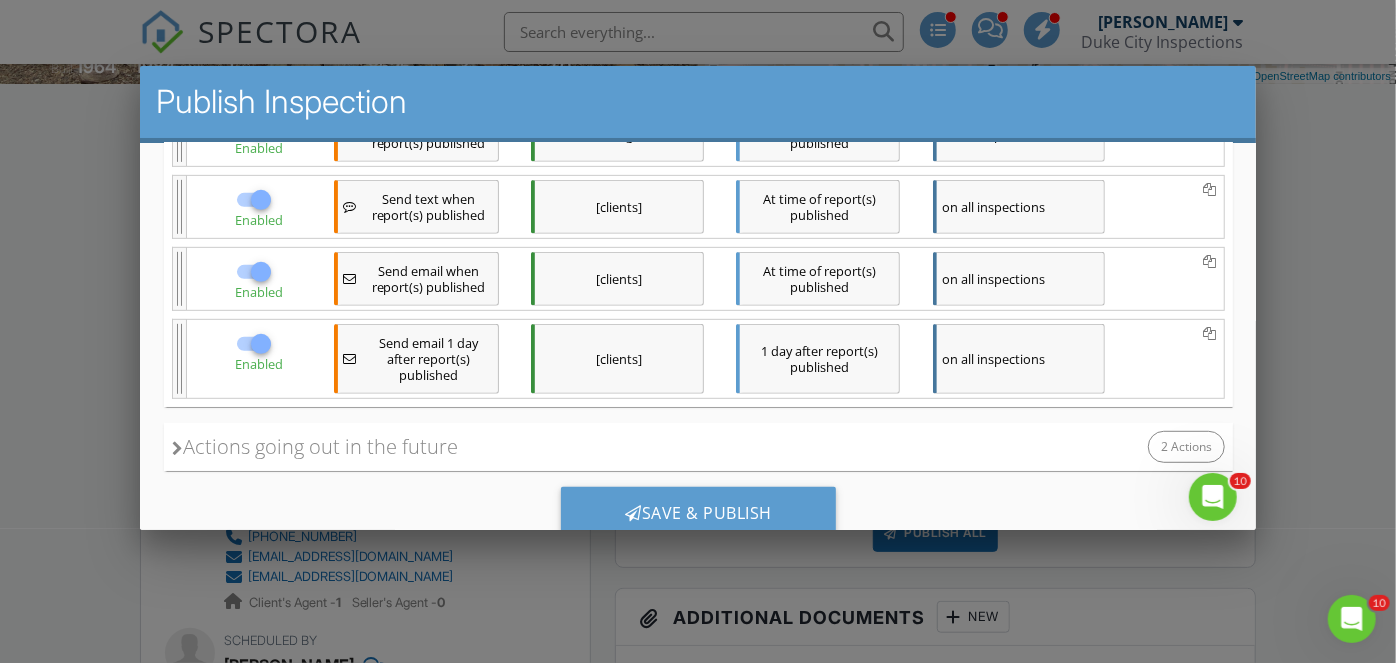 click at bounding box center (260, 344) 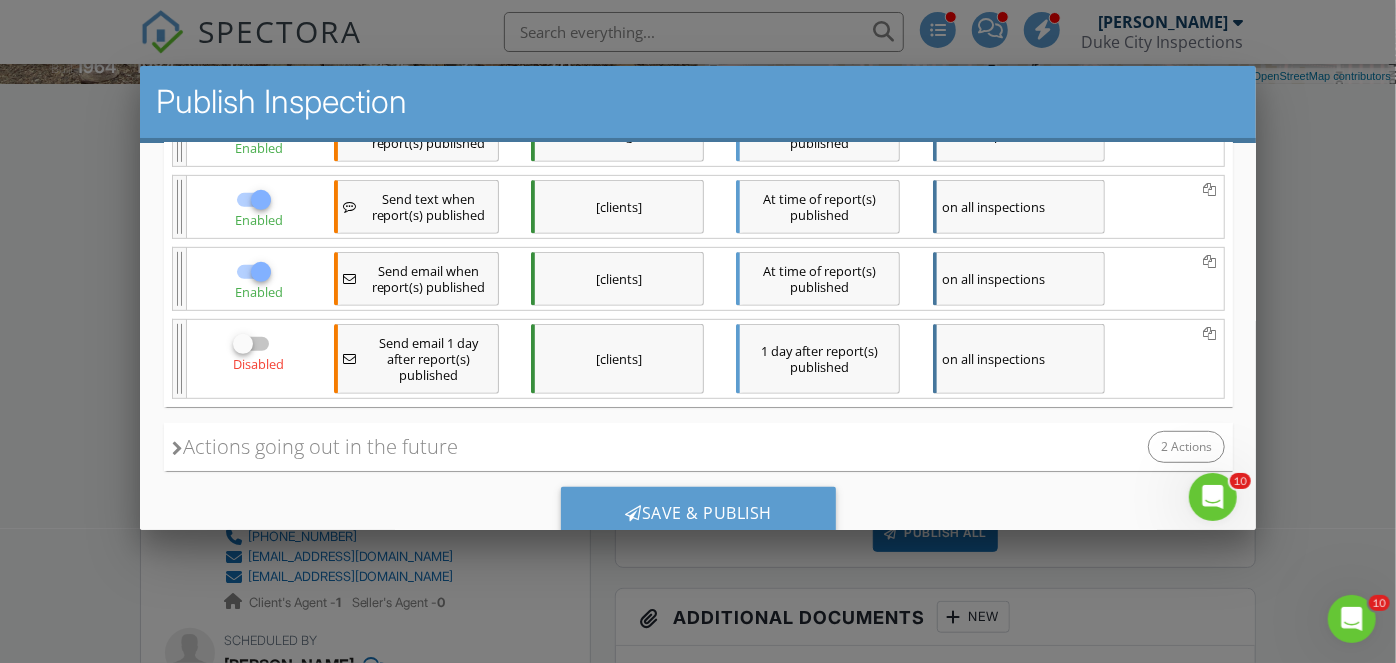 click on "Actions going out in the future" at bounding box center [314, 447] 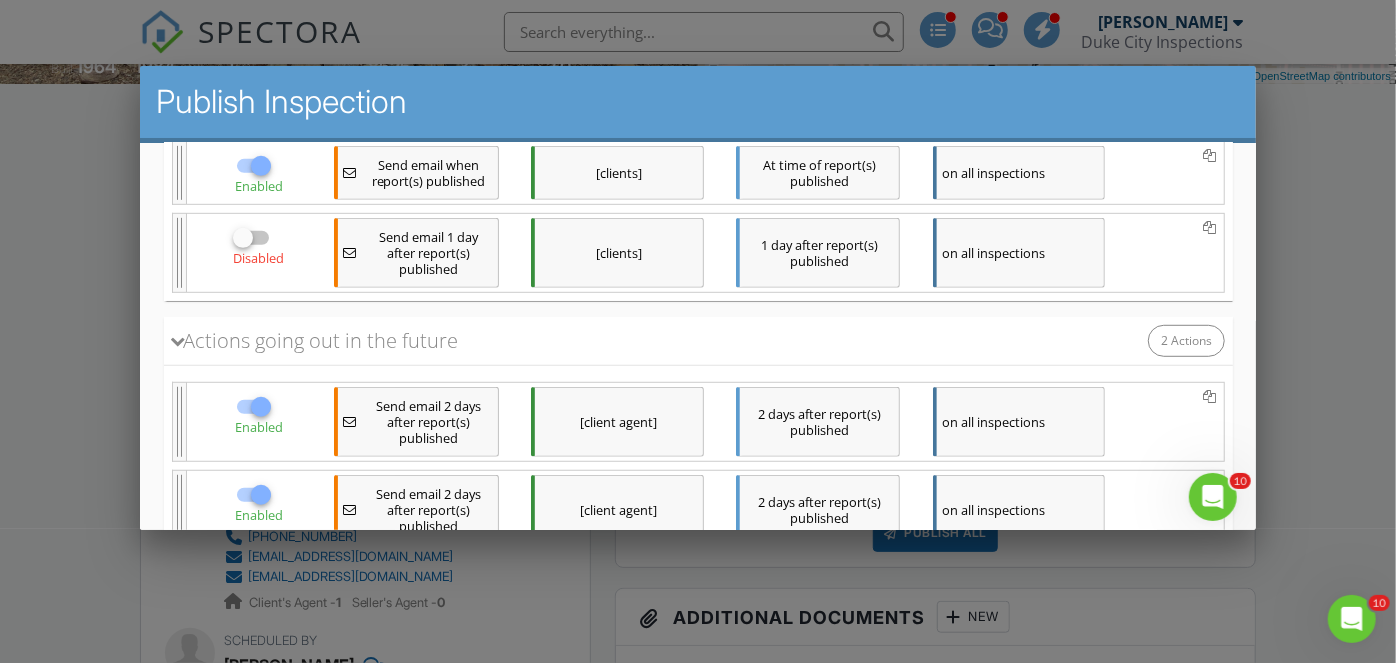scroll, scrollTop: 624, scrollLeft: 0, axis: vertical 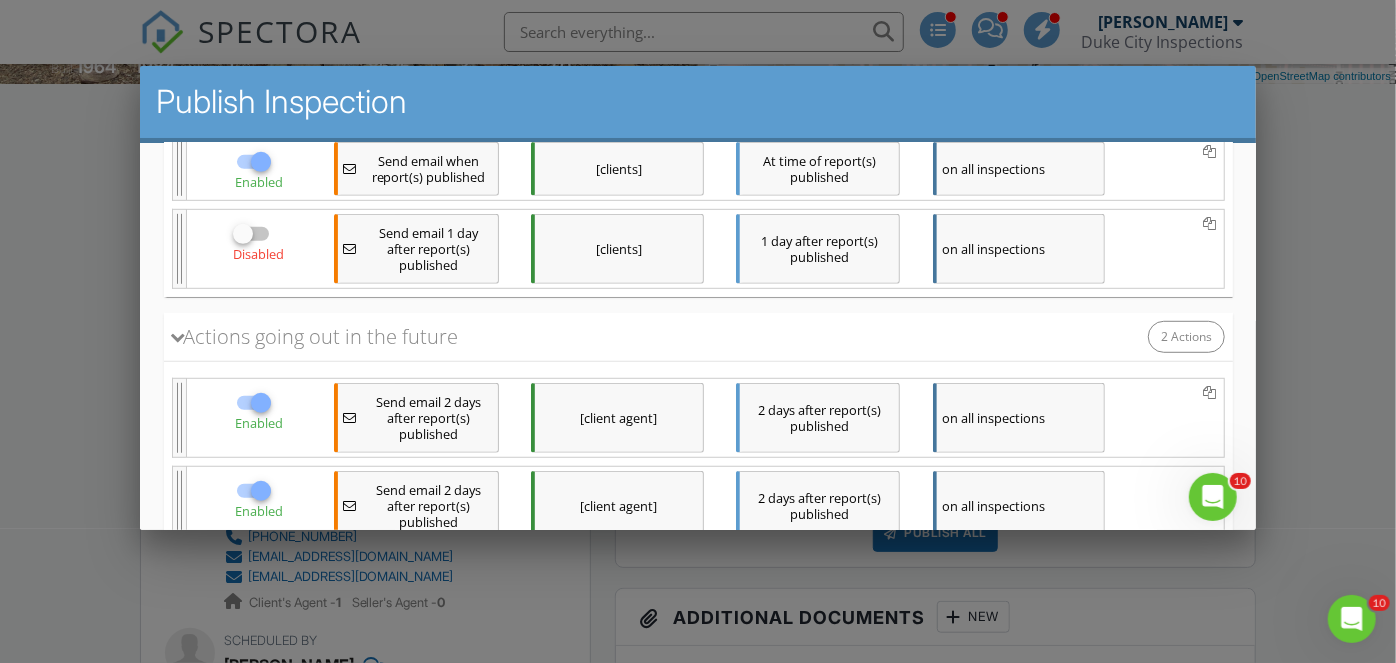 click at bounding box center (260, 403) 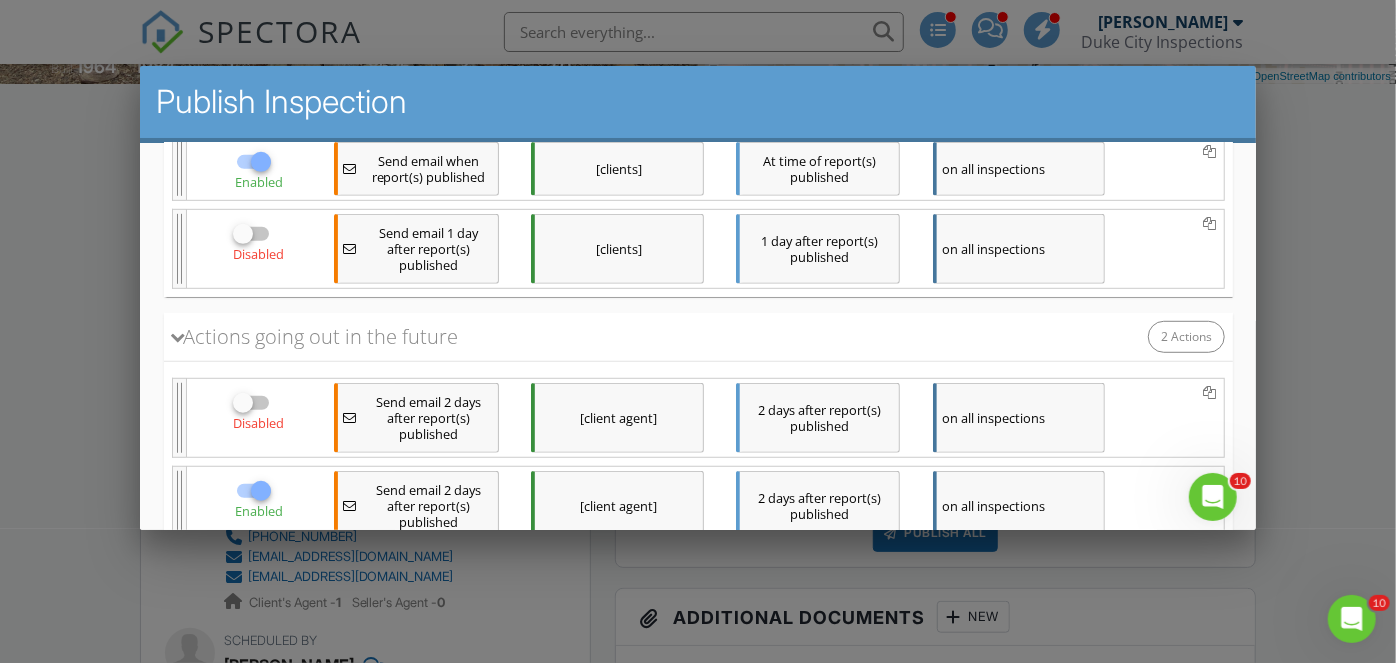 click at bounding box center [260, 491] 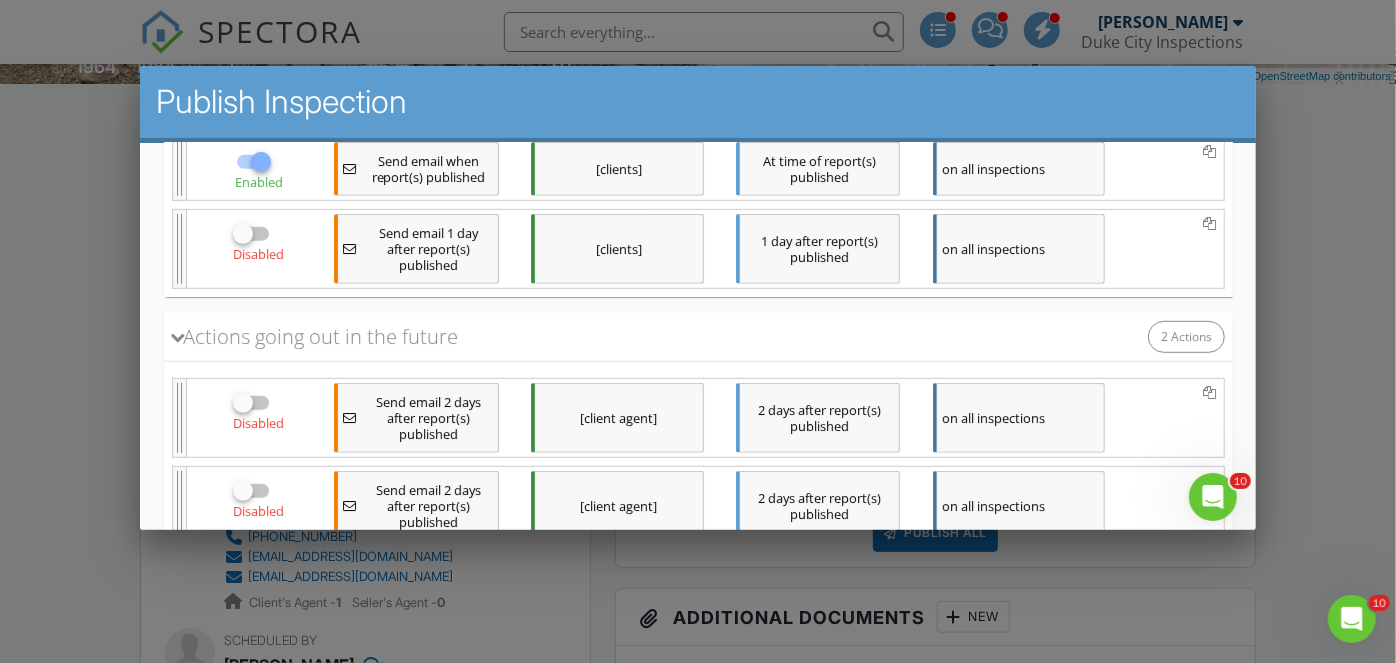 scroll, scrollTop: 752, scrollLeft: 0, axis: vertical 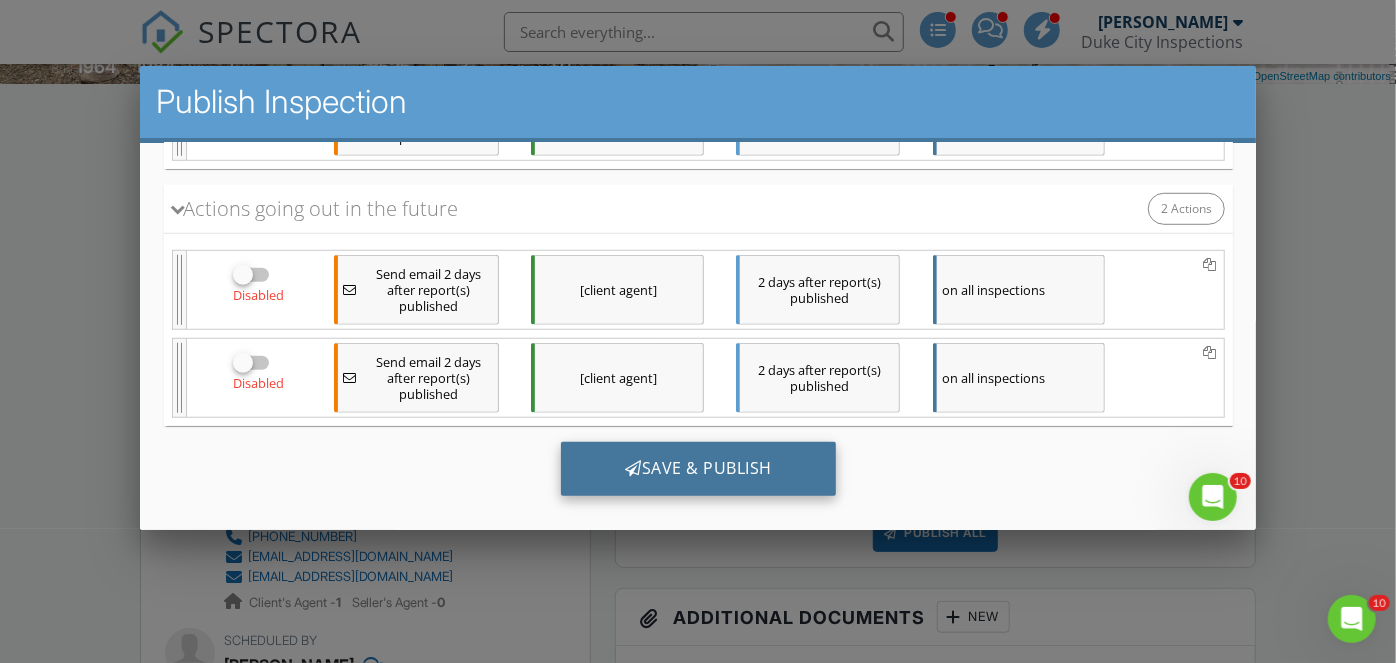 click on "Save & Publish" at bounding box center [697, 469] 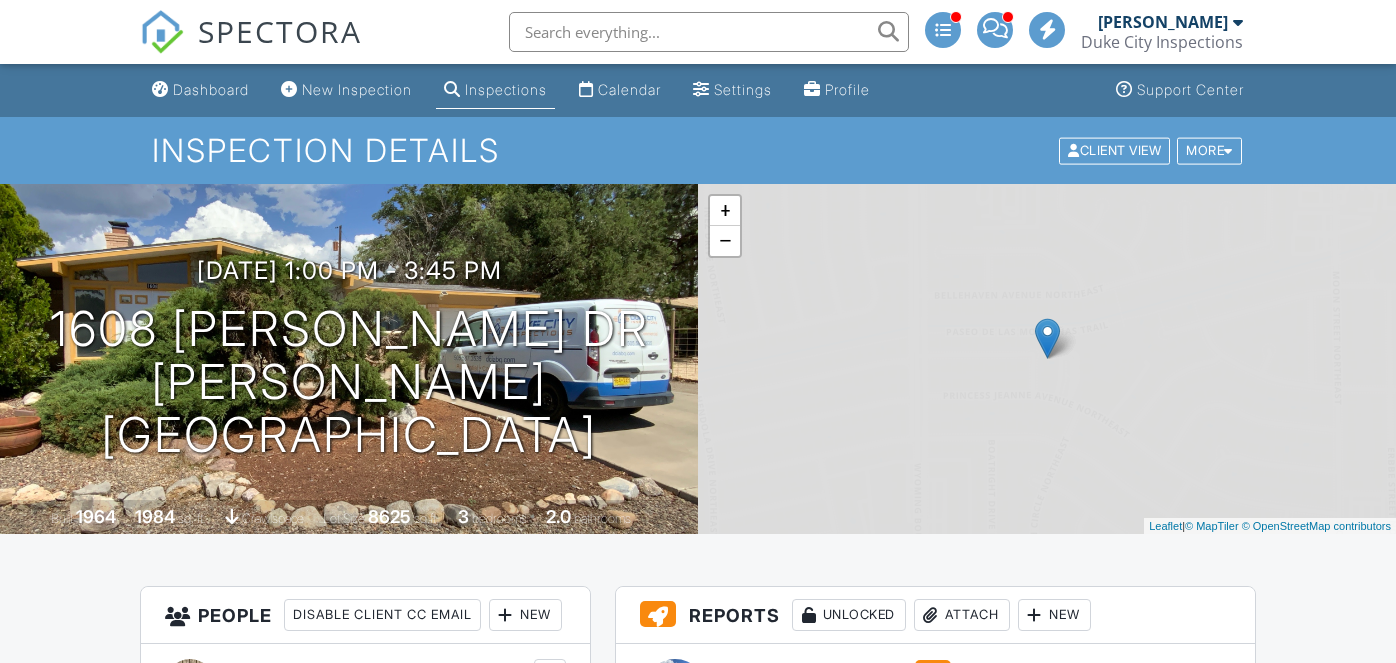 scroll, scrollTop: 0, scrollLeft: 0, axis: both 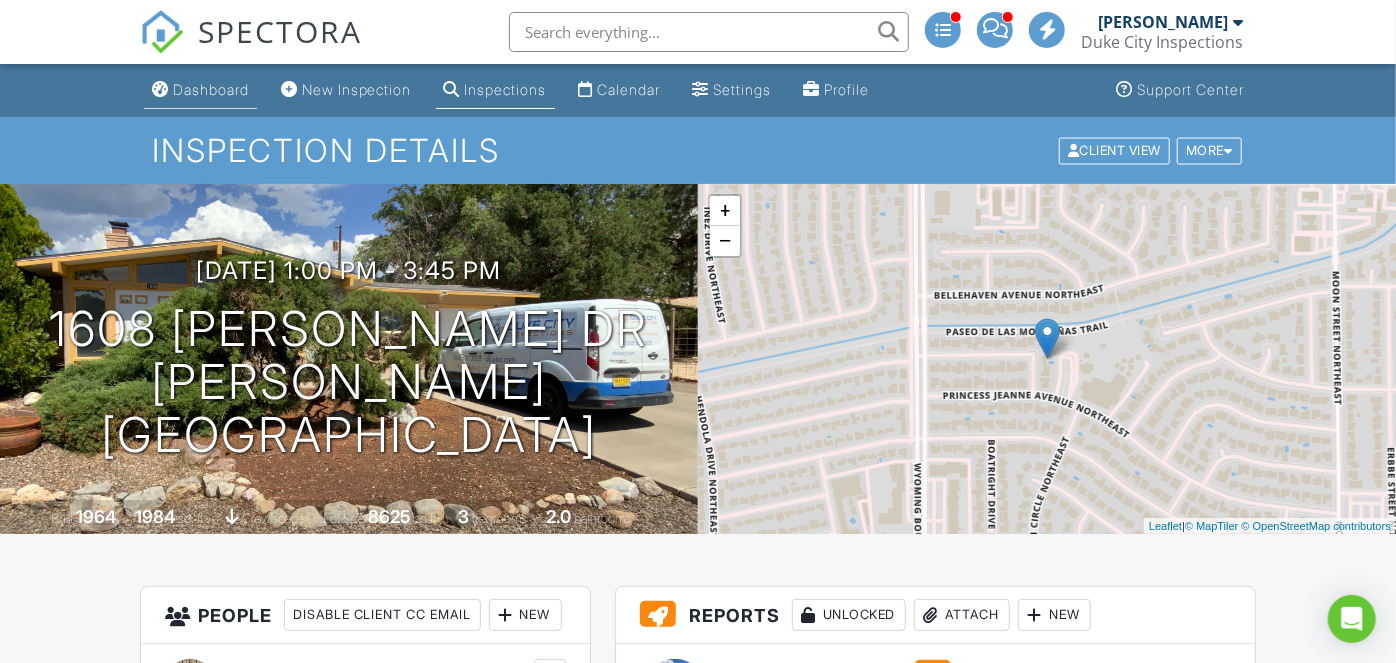 click on "Dashboard" at bounding box center [200, 90] 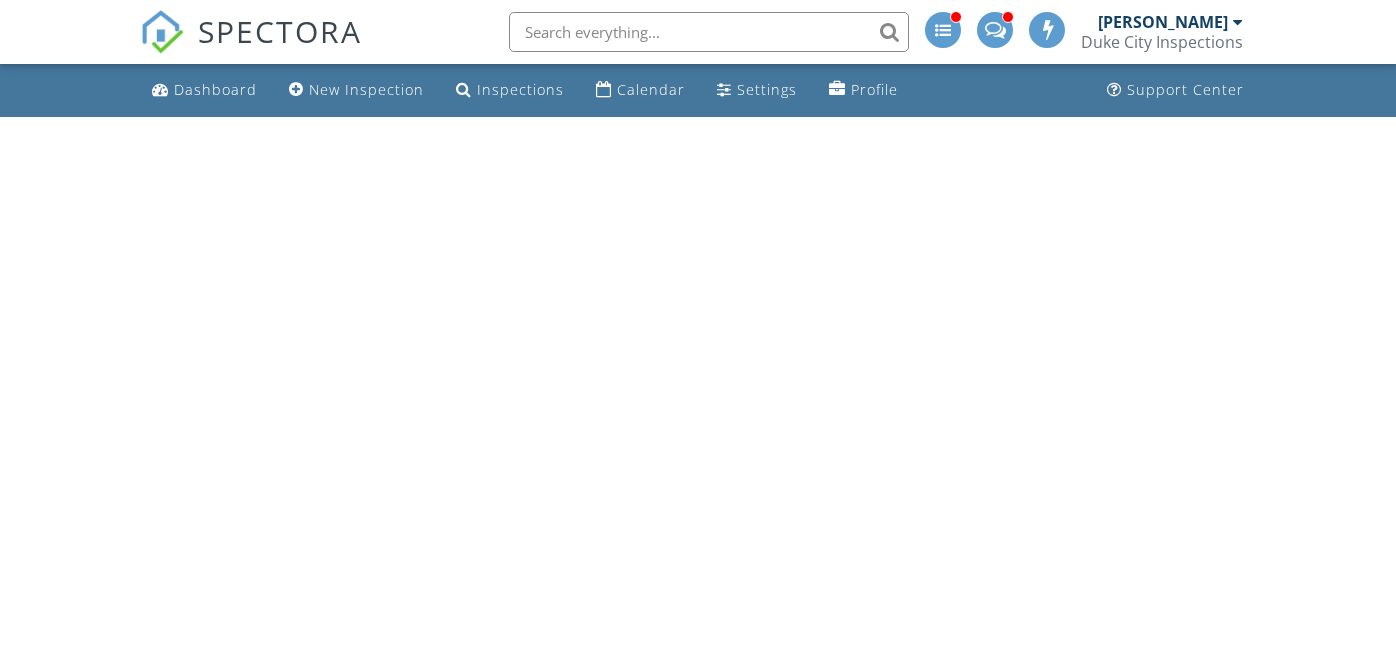 scroll, scrollTop: 0, scrollLeft: 0, axis: both 